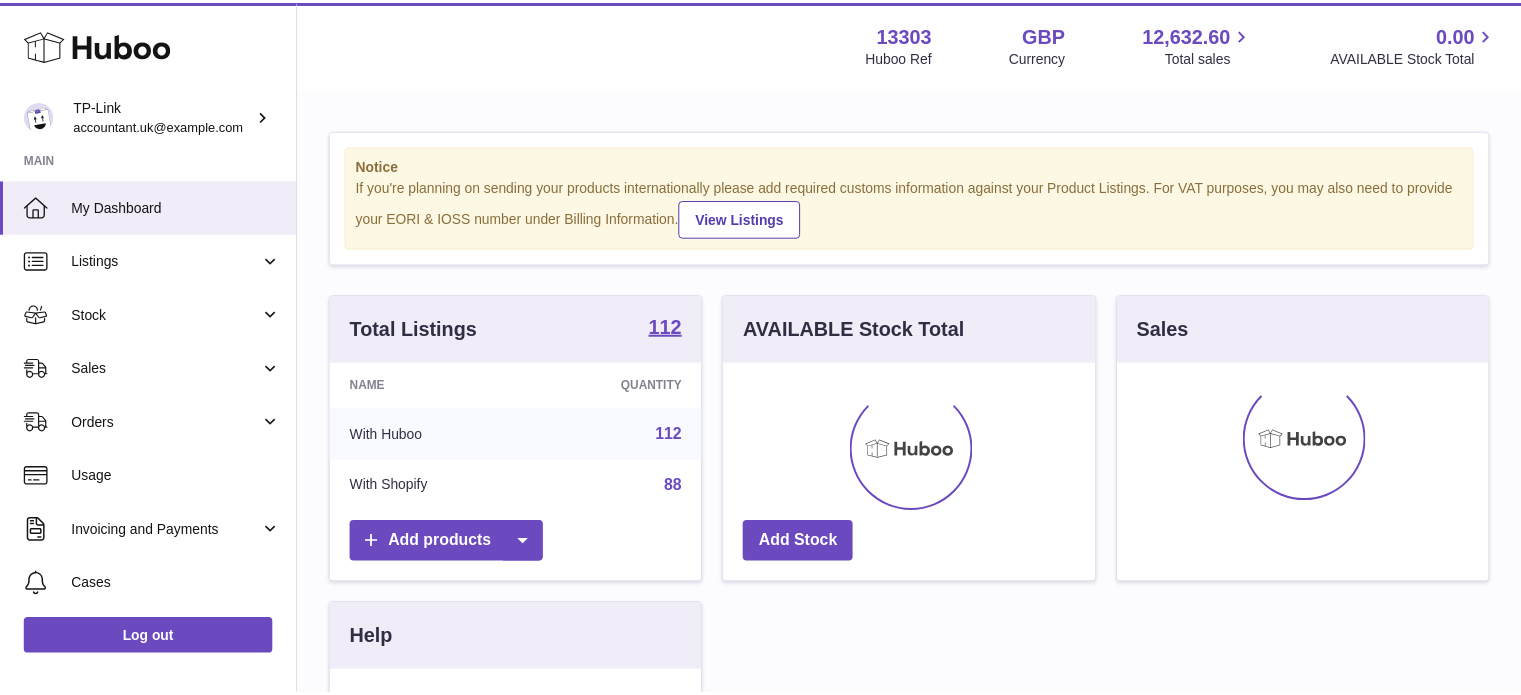 scroll, scrollTop: 0, scrollLeft: 0, axis: both 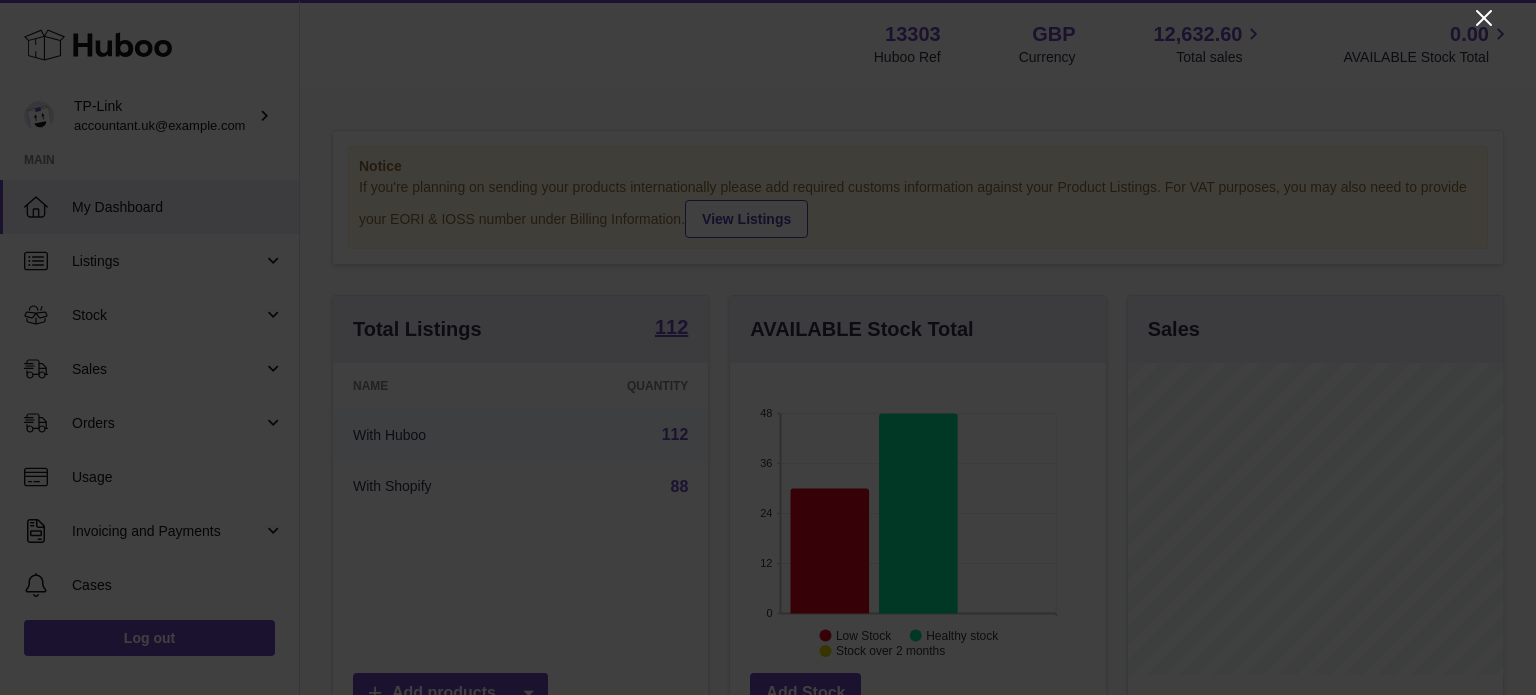 click 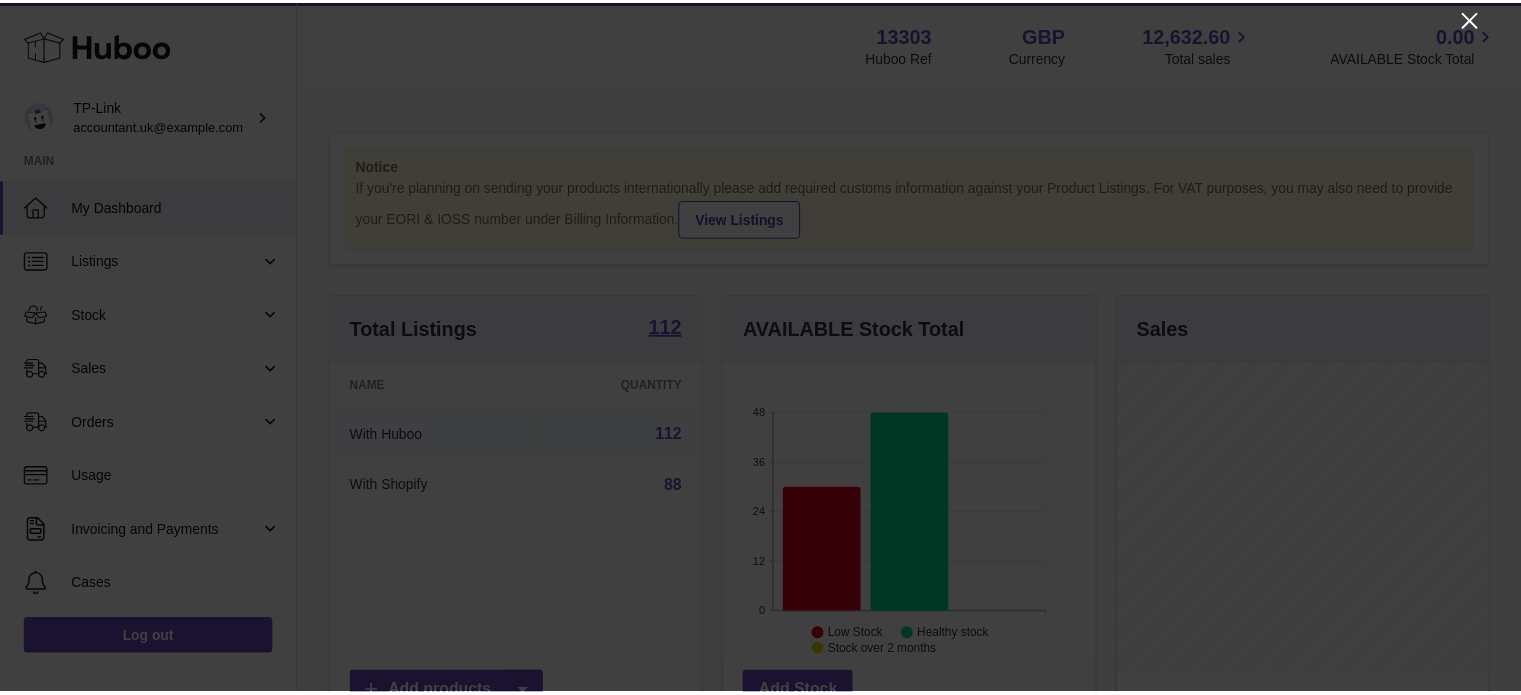 scroll, scrollTop: 312, scrollLeft: 371, axis: both 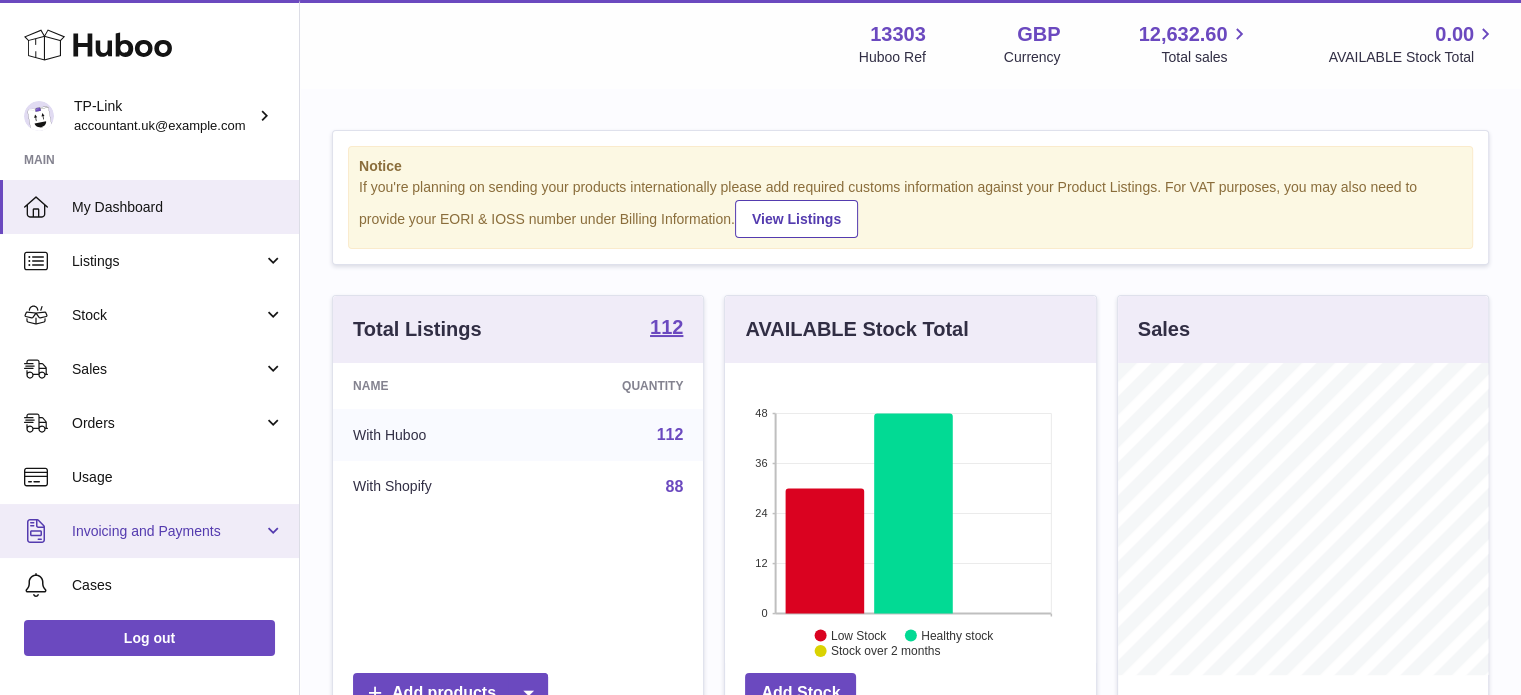 click on "Invoicing and Payments" at bounding box center [167, 531] 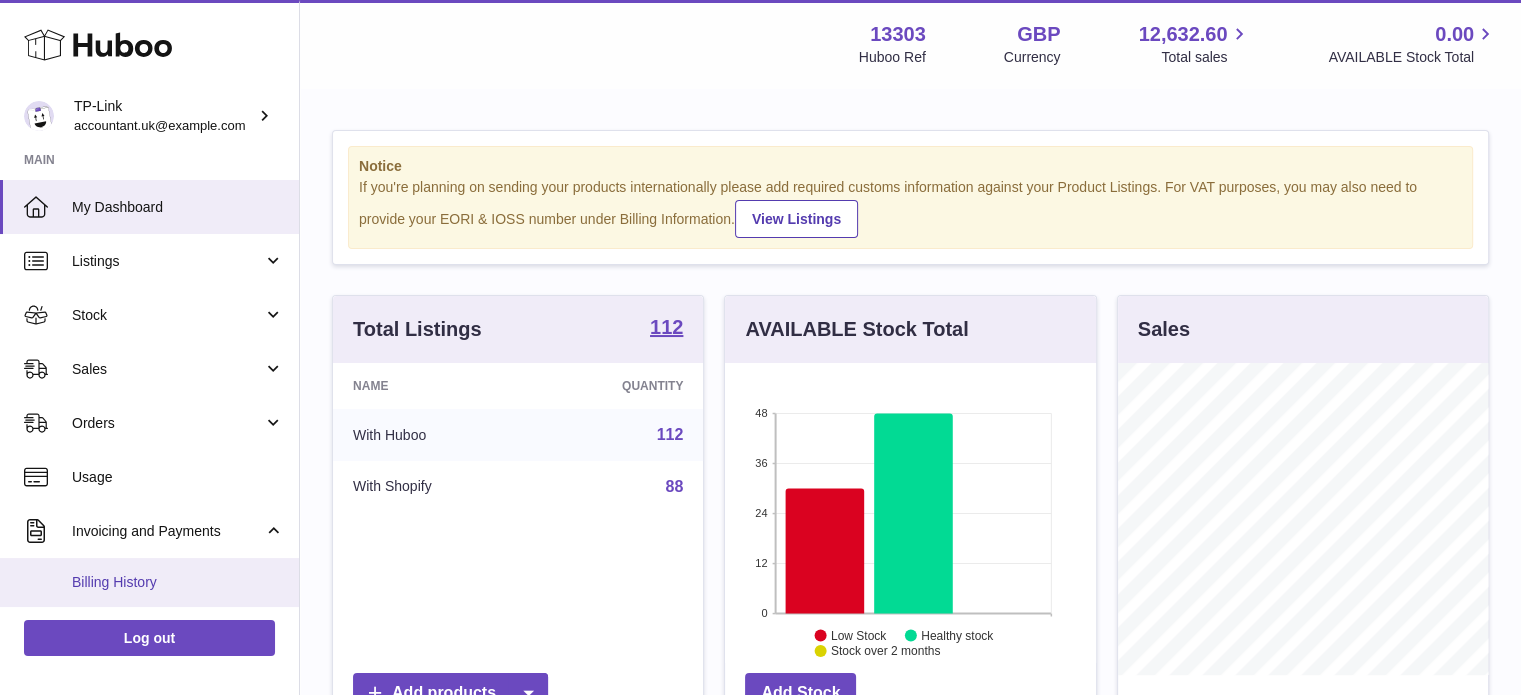 click on "Billing History" at bounding box center [149, 582] 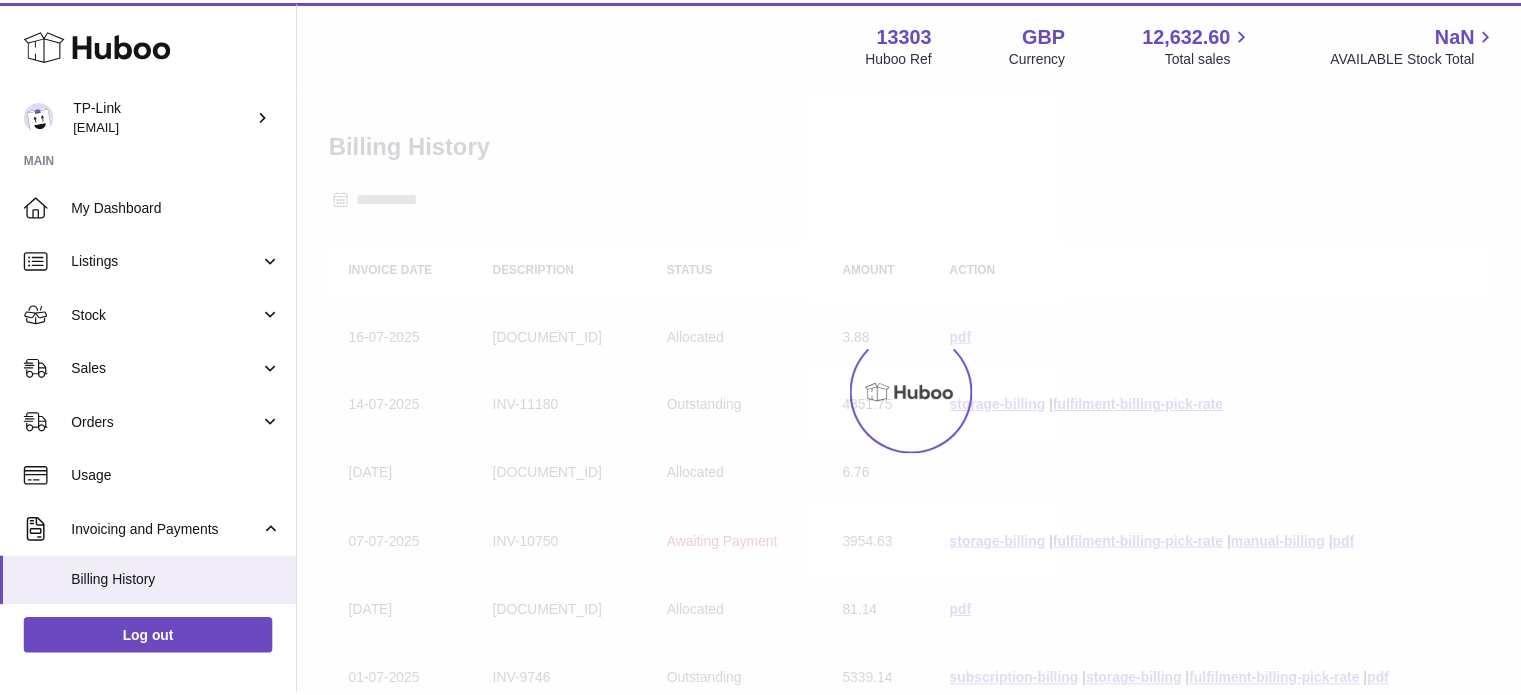 scroll, scrollTop: 0, scrollLeft: 0, axis: both 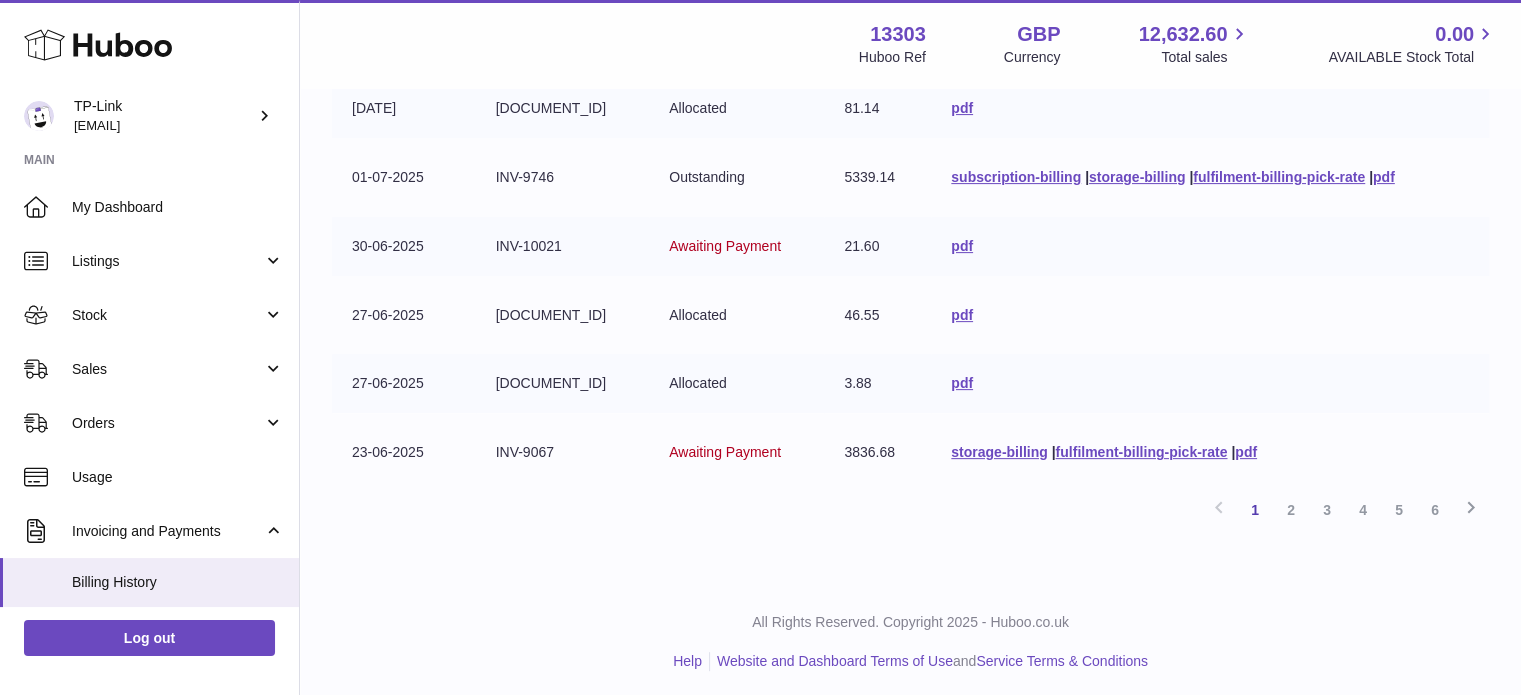 click on "2" at bounding box center [1291, 510] 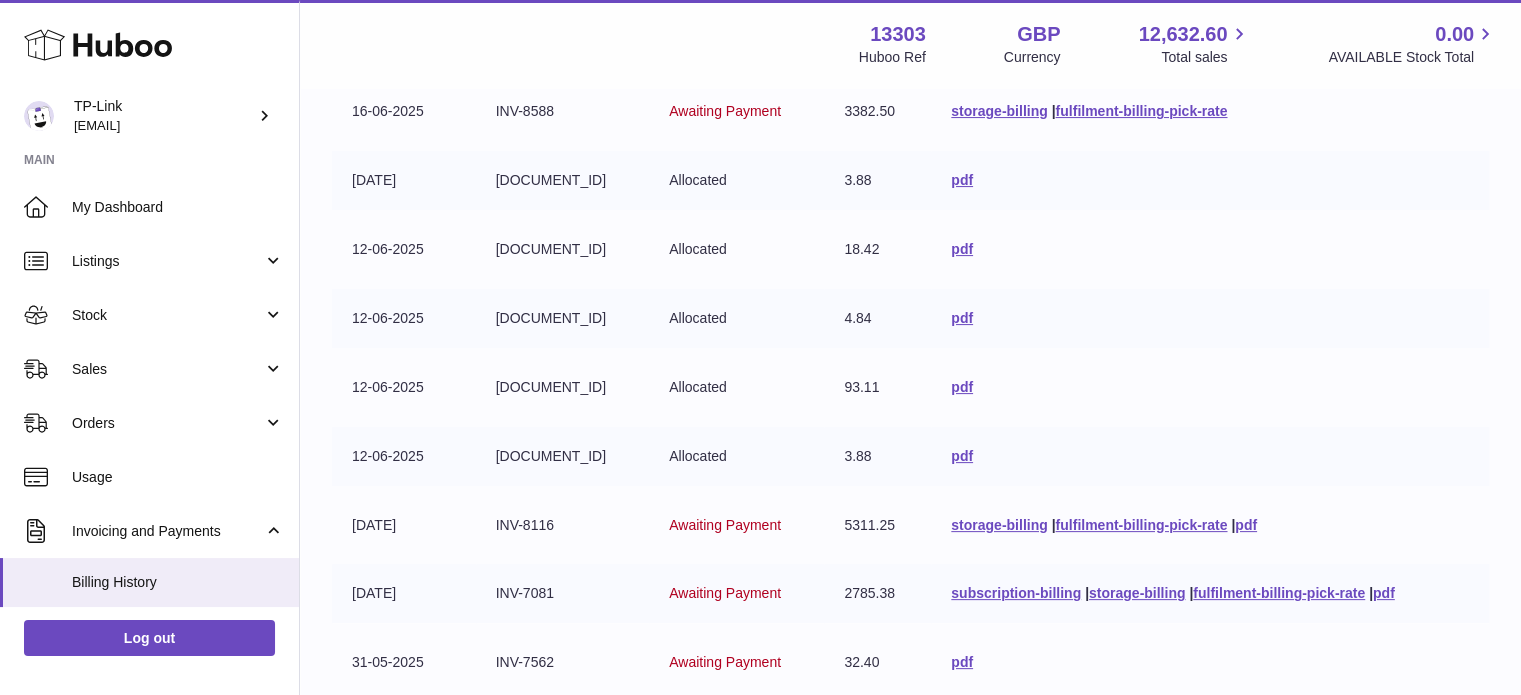 scroll, scrollTop: 490, scrollLeft: 0, axis: vertical 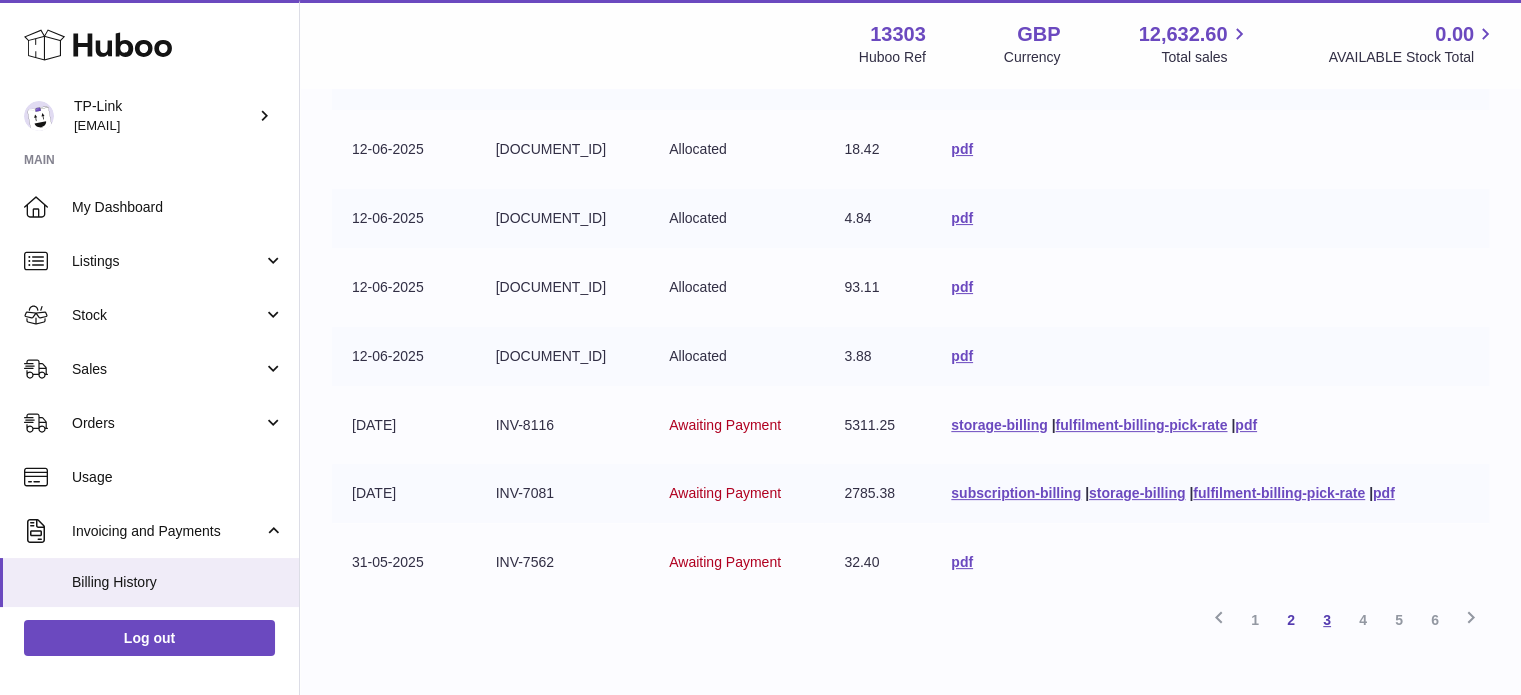 click on "3" at bounding box center (1327, 620) 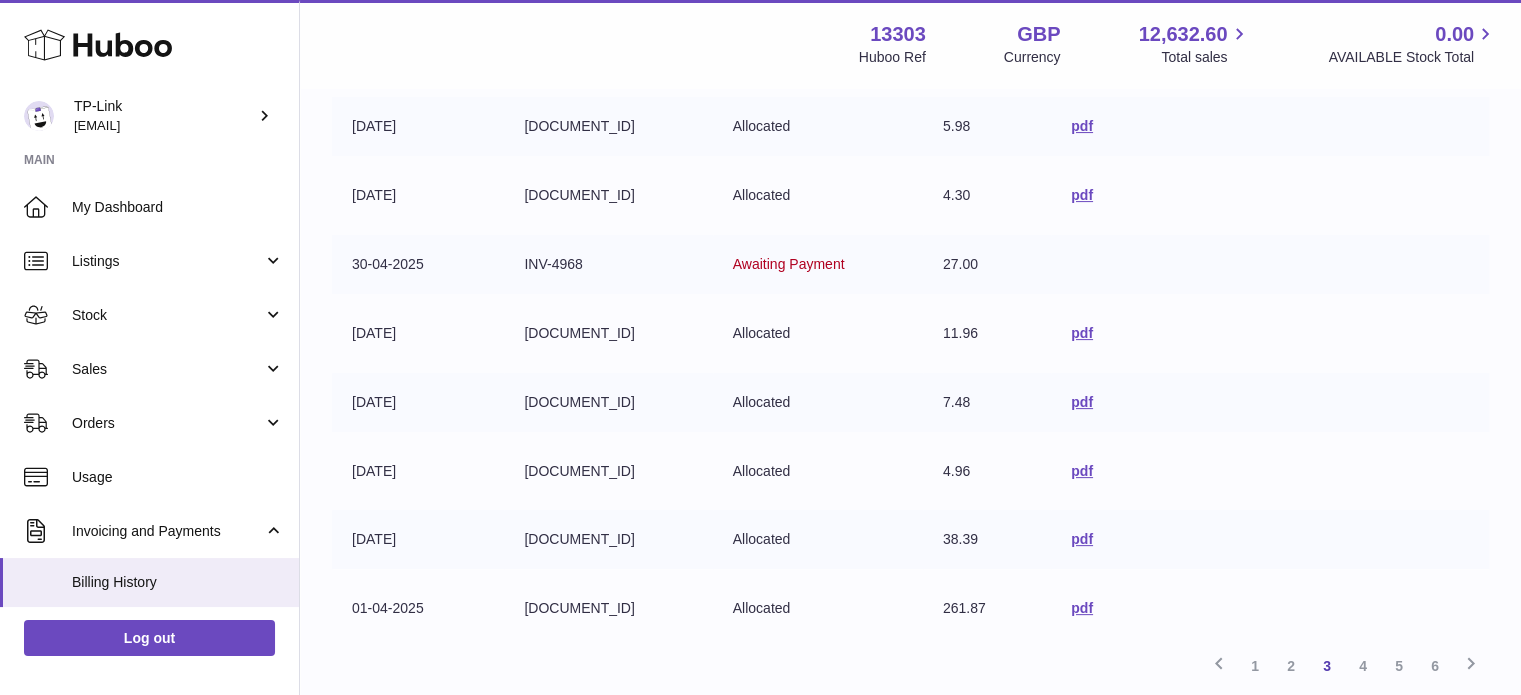 scroll, scrollTop: 600, scrollLeft: 0, axis: vertical 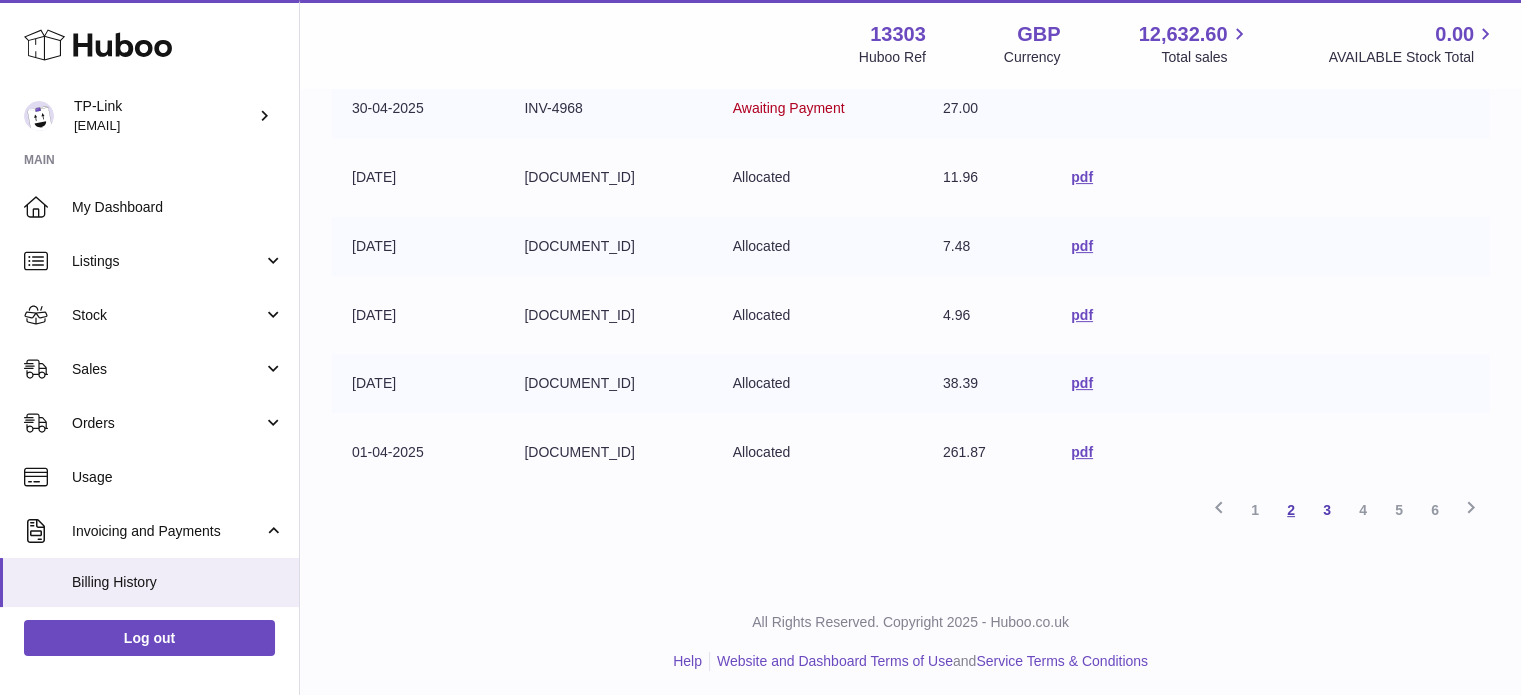 click on "2" at bounding box center [1291, 510] 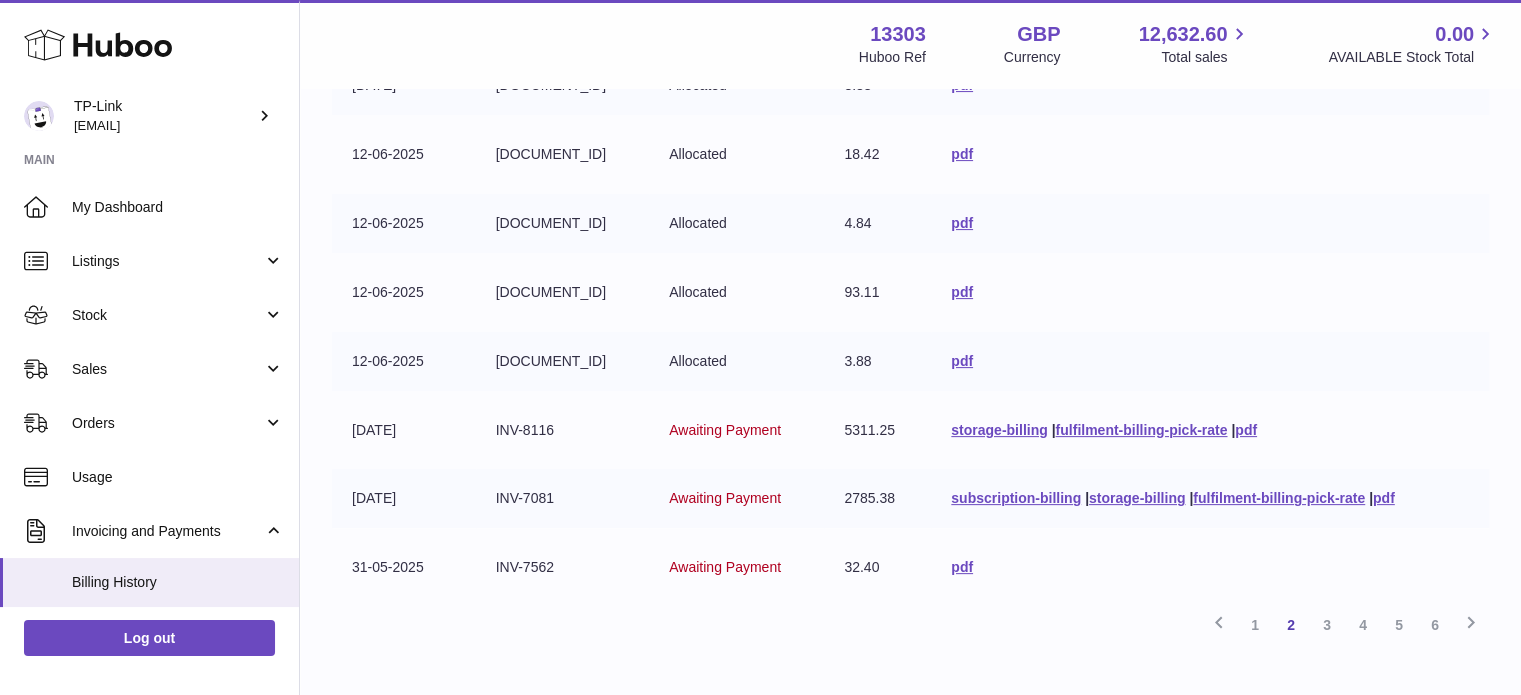 scroll, scrollTop: 490, scrollLeft: 0, axis: vertical 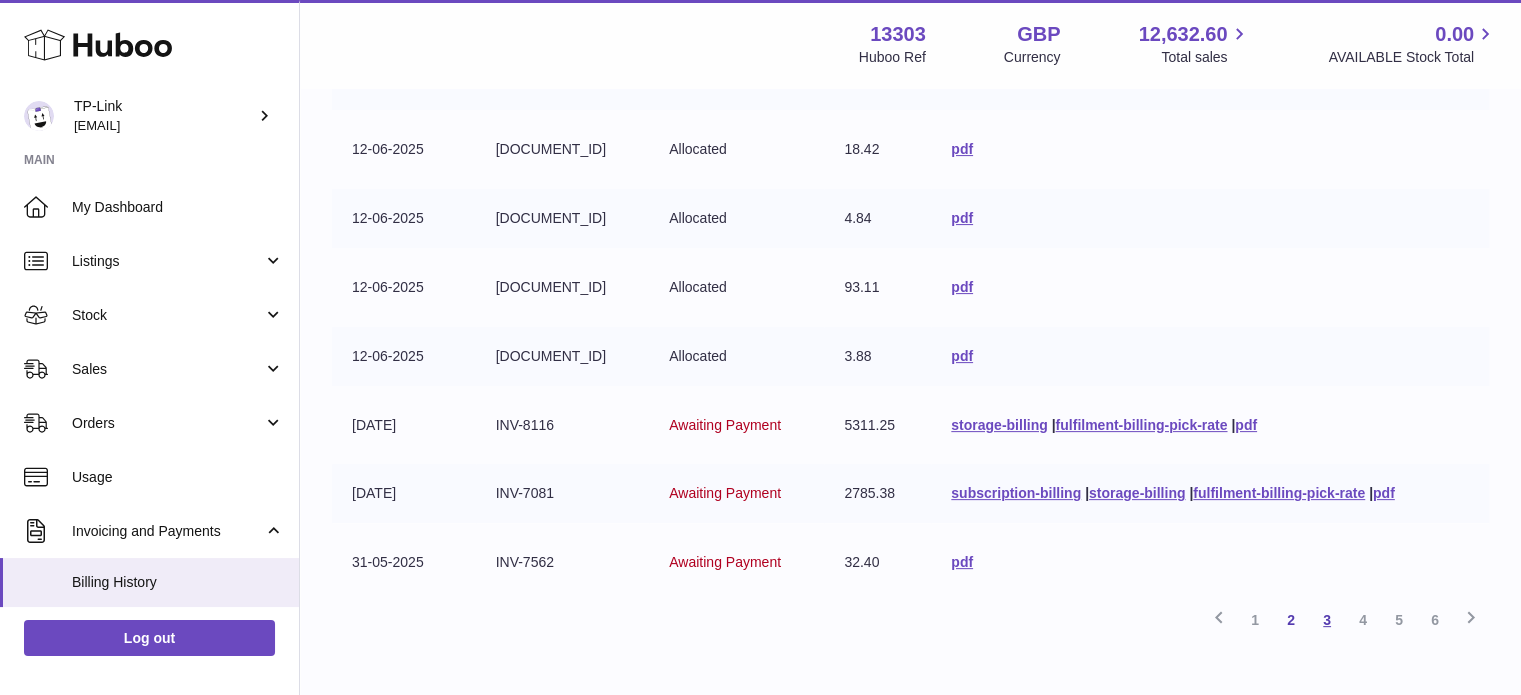 click on "3" at bounding box center [1327, 620] 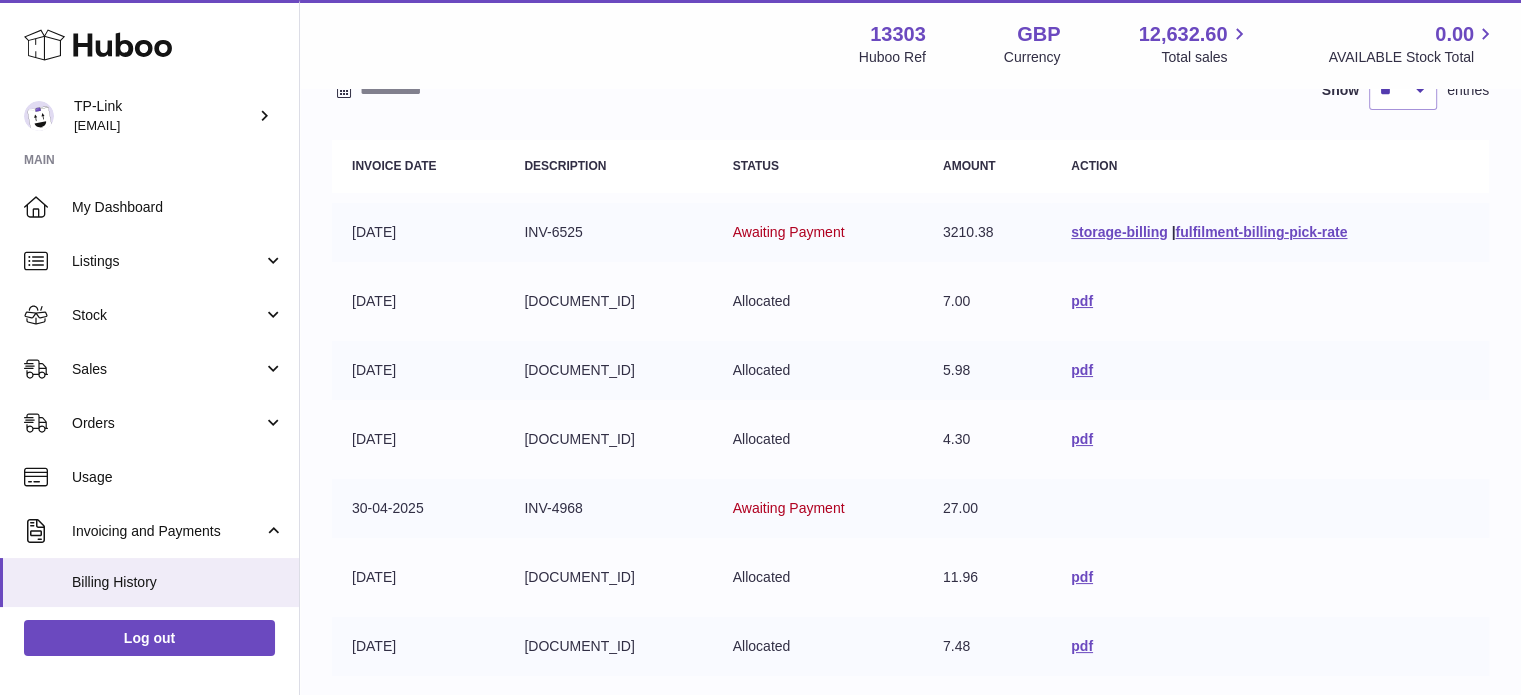scroll, scrollTop: 600, scrollLeft: 0, axis: vertical 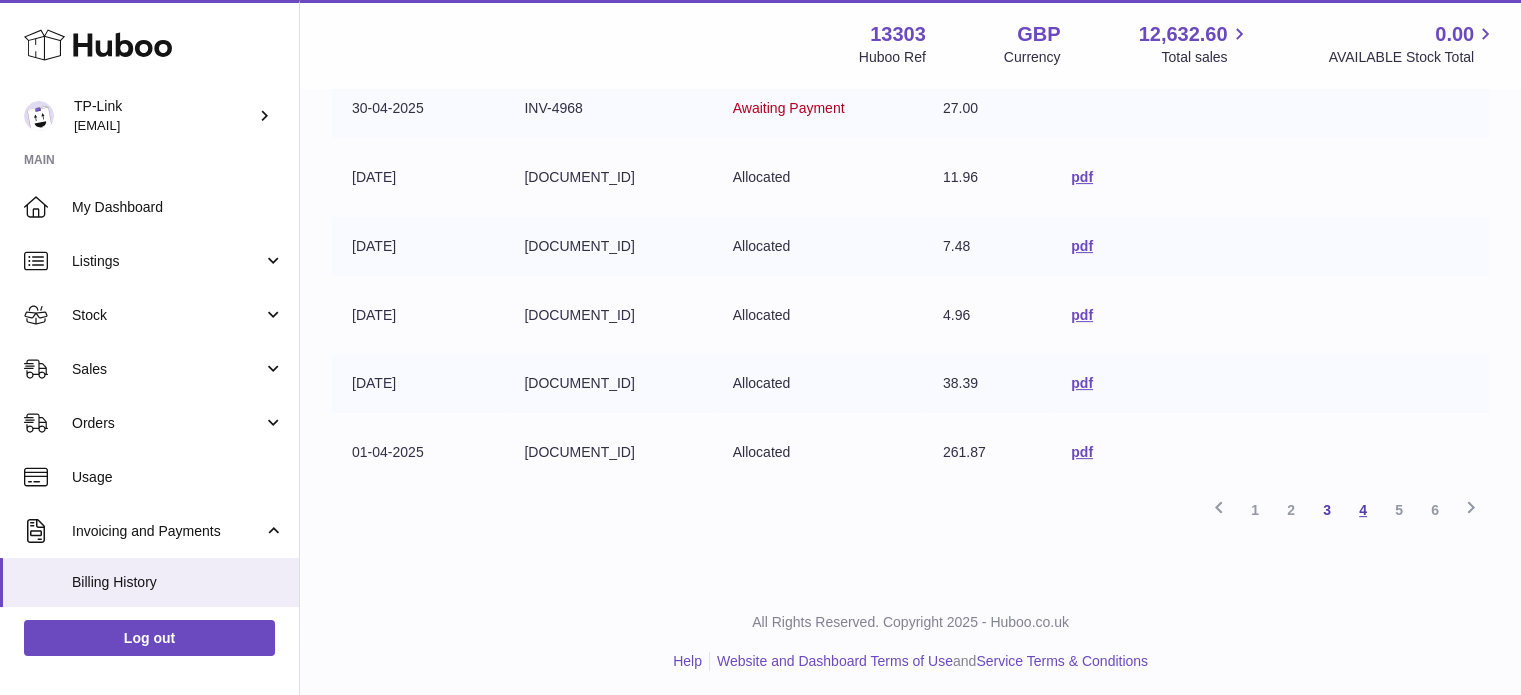 click on "4" at bounding box center (1363, 510) 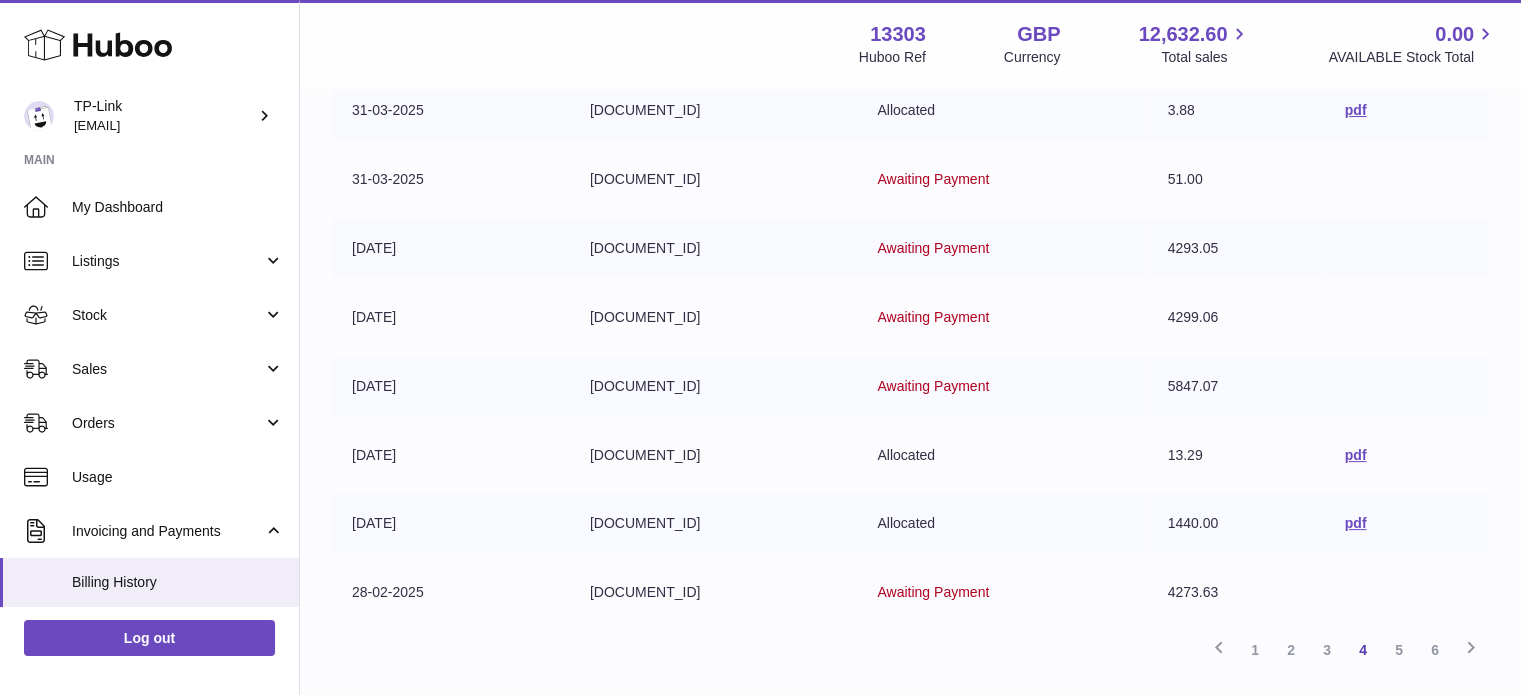 scroll, scrollTop: 490, scrollLeft: 0, axis: vertical 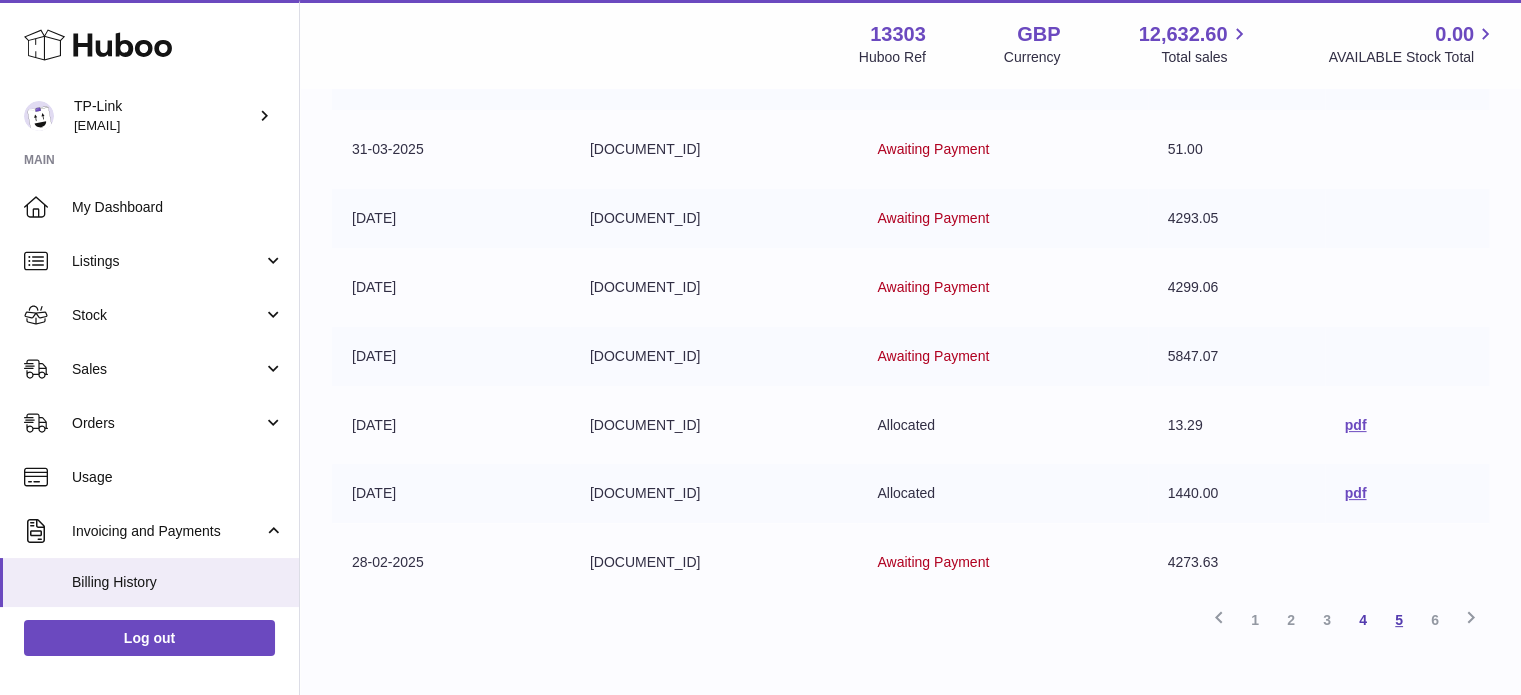 click on "5" at bounding box center [1399, 620] 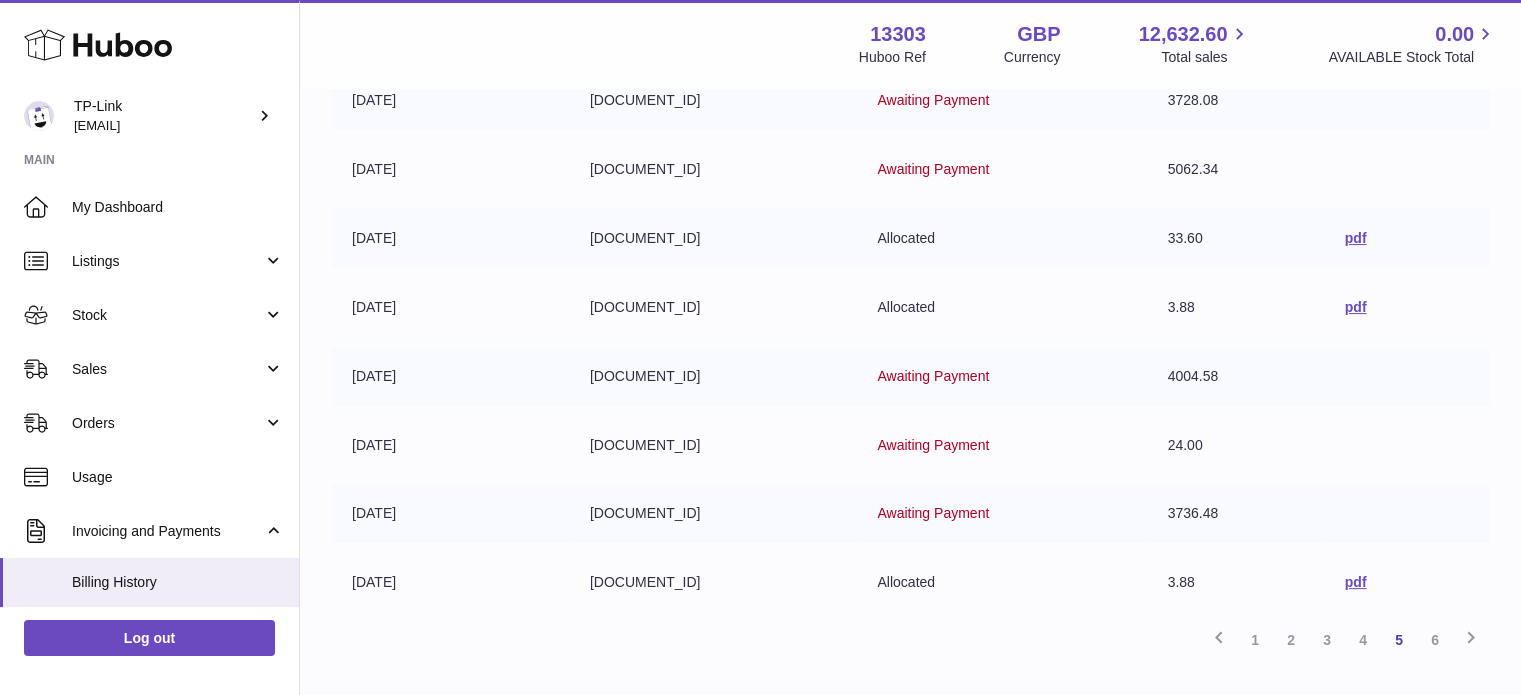 scroll, scrollTop: 490, scrollLeft: 0, axis: vertical 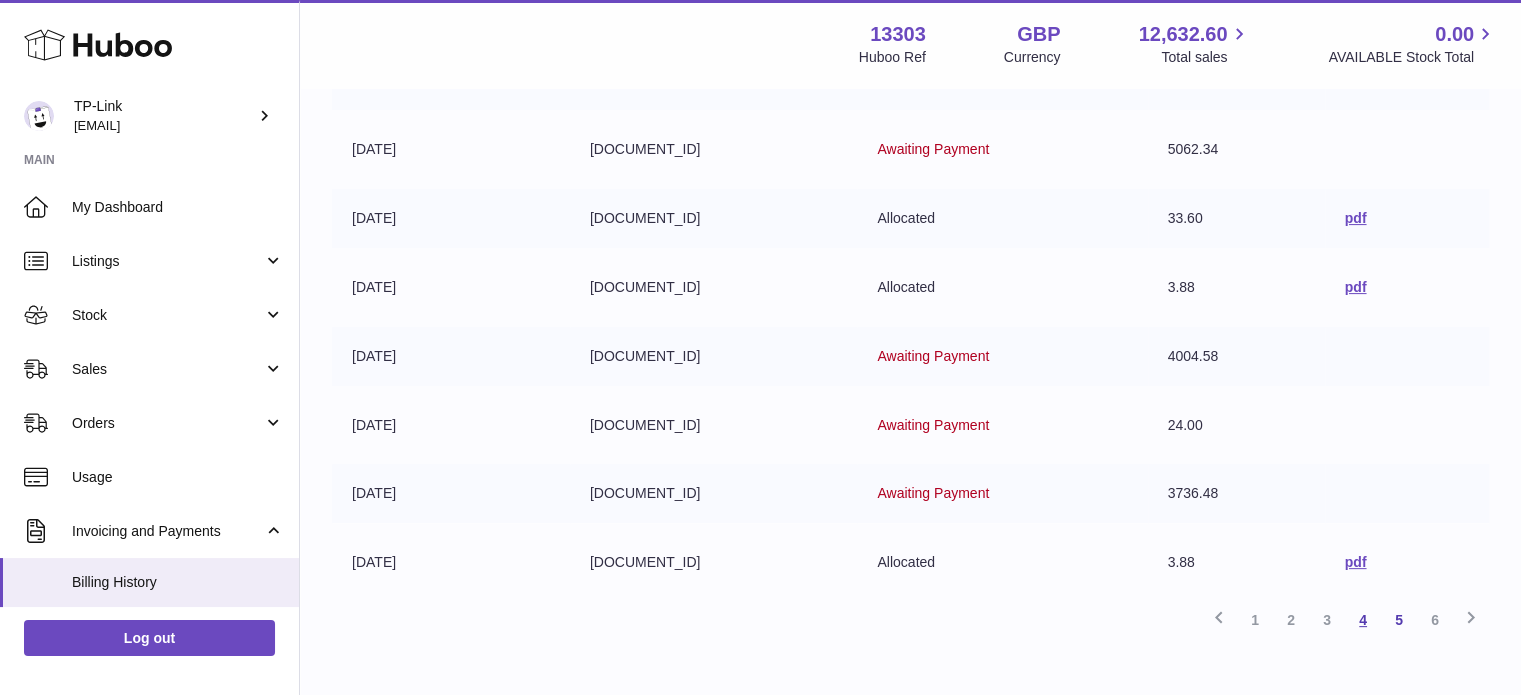 click on "4" at bounding box center [1363, 620] 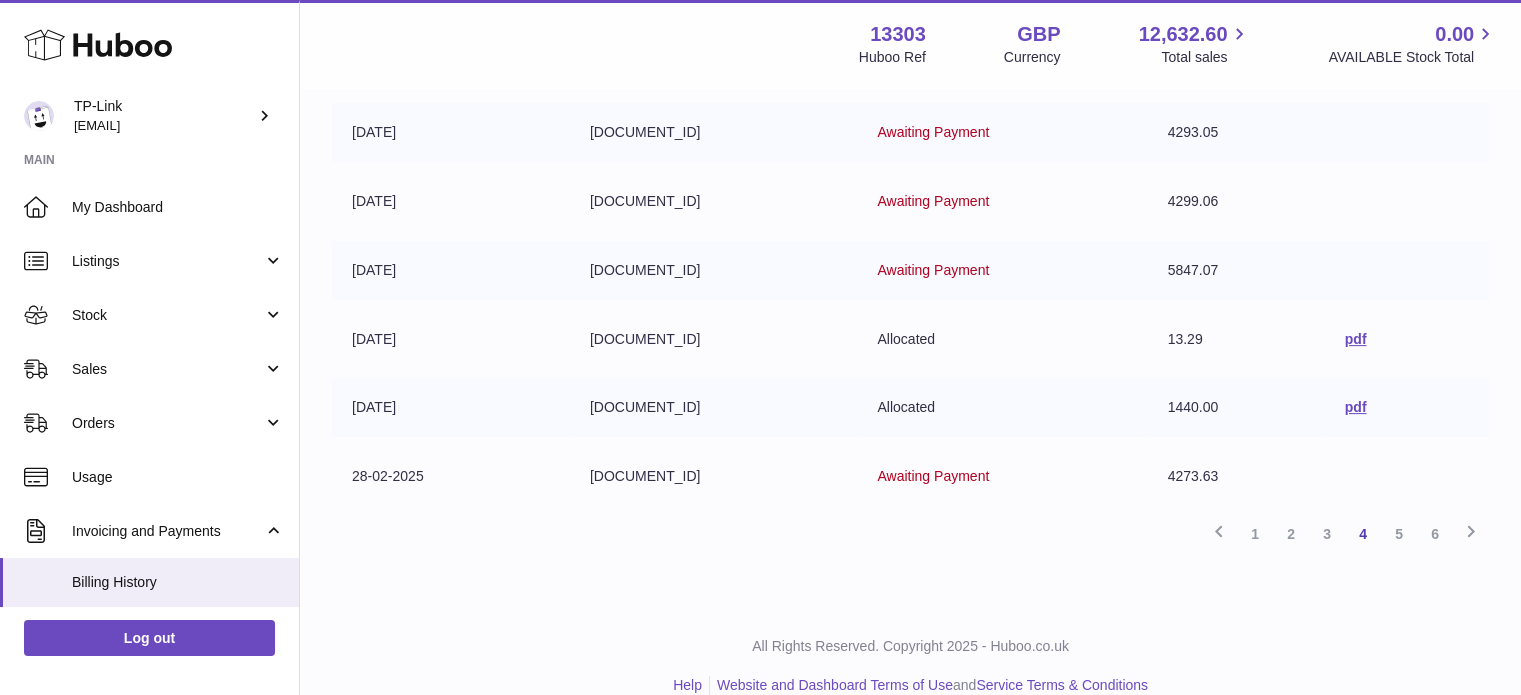 scroll, scrollTop: 600, scrollLeft: 0, axis: vertical 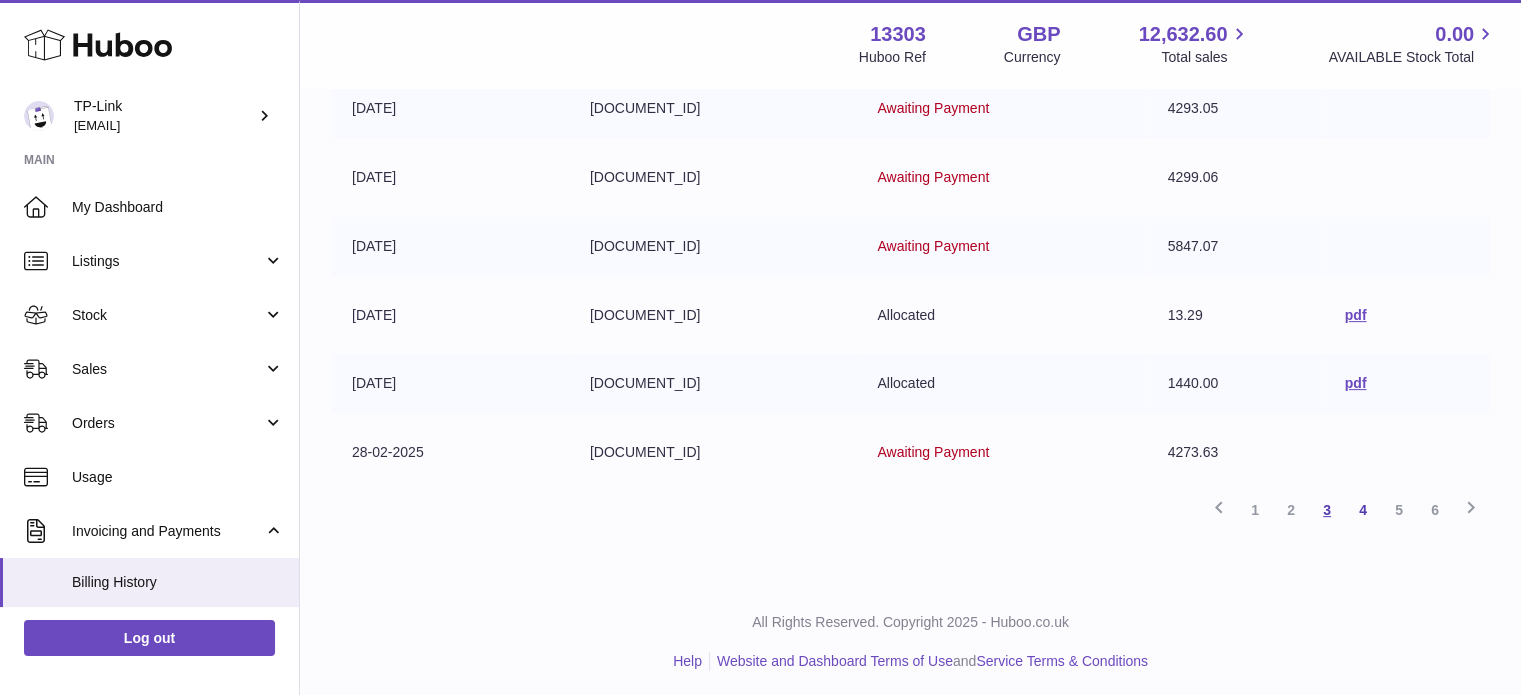 click on "3" at bounding box center (1327, 510) 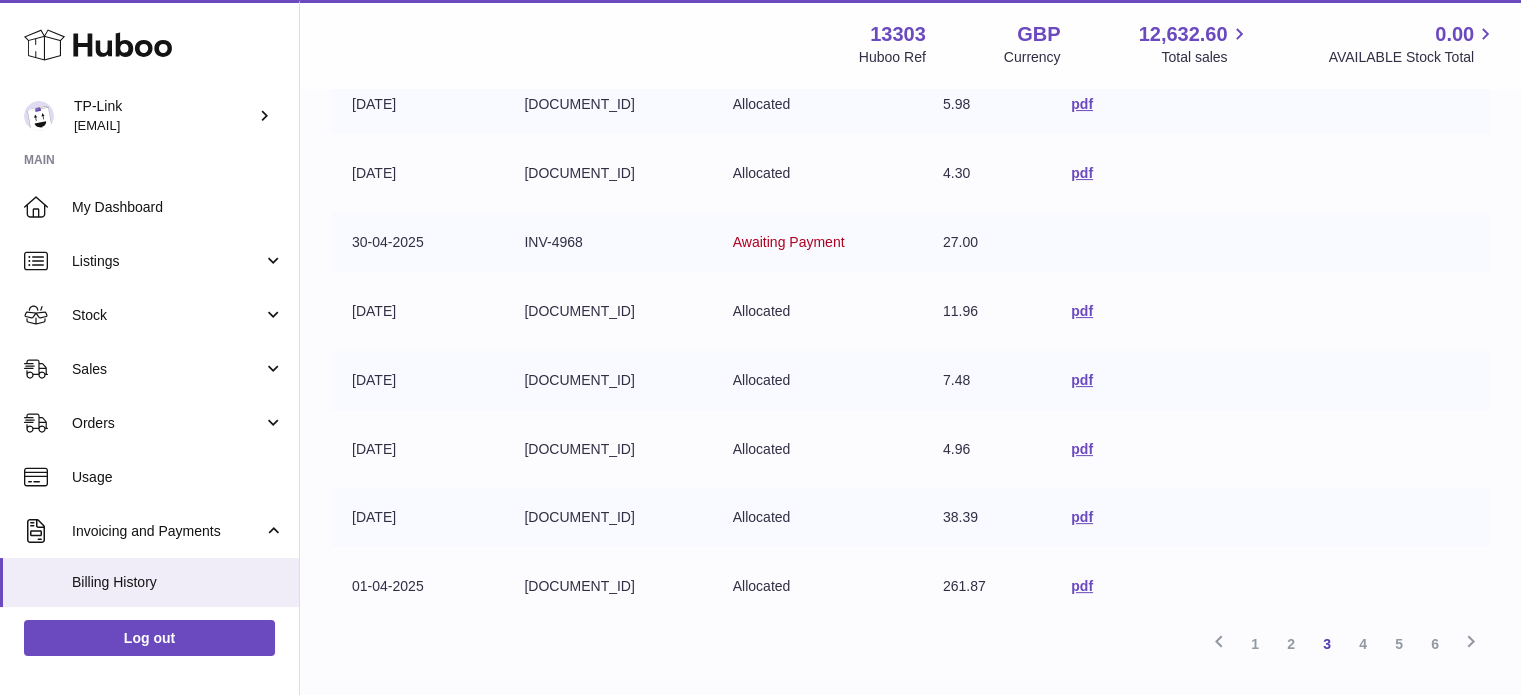 scroll, scrollTop: 490, scrollLeft: 0, axis: vertical 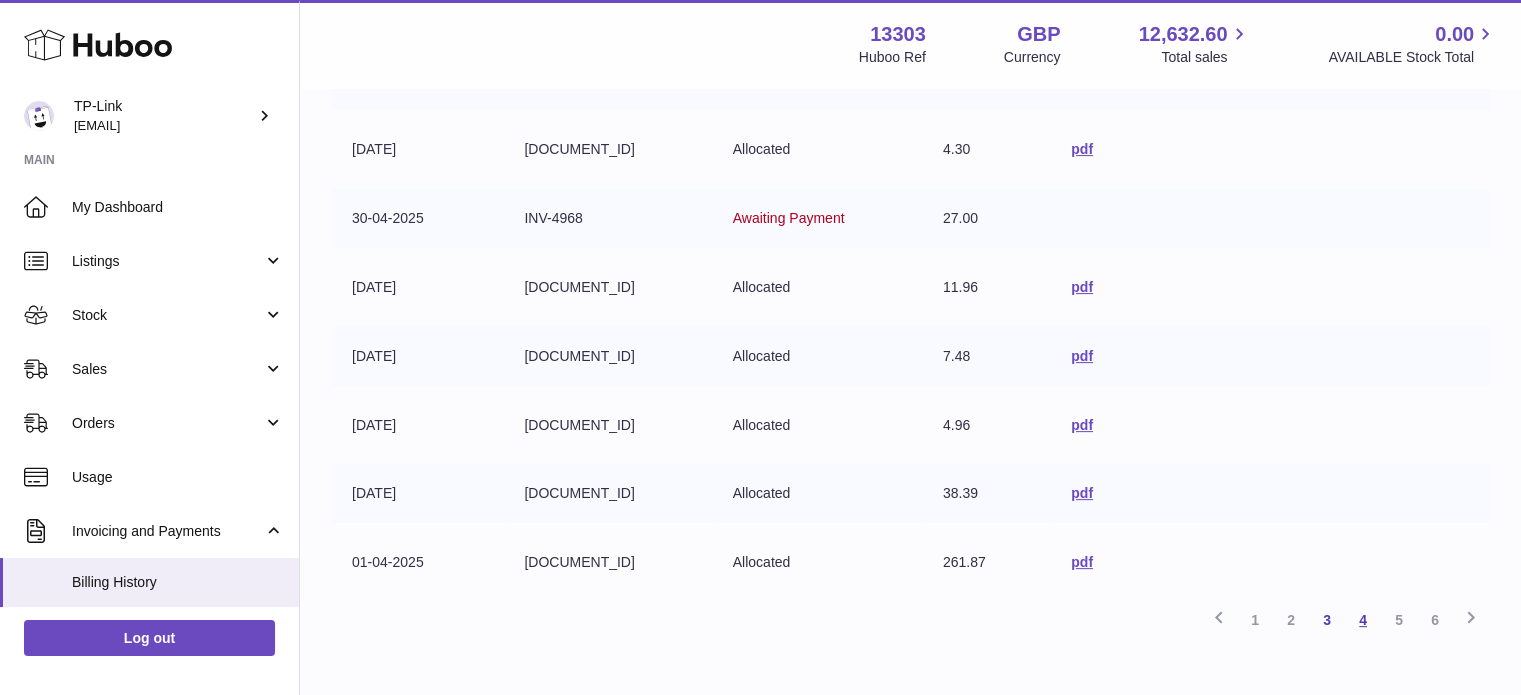 click on "4" at bounding box center [1363, 620] 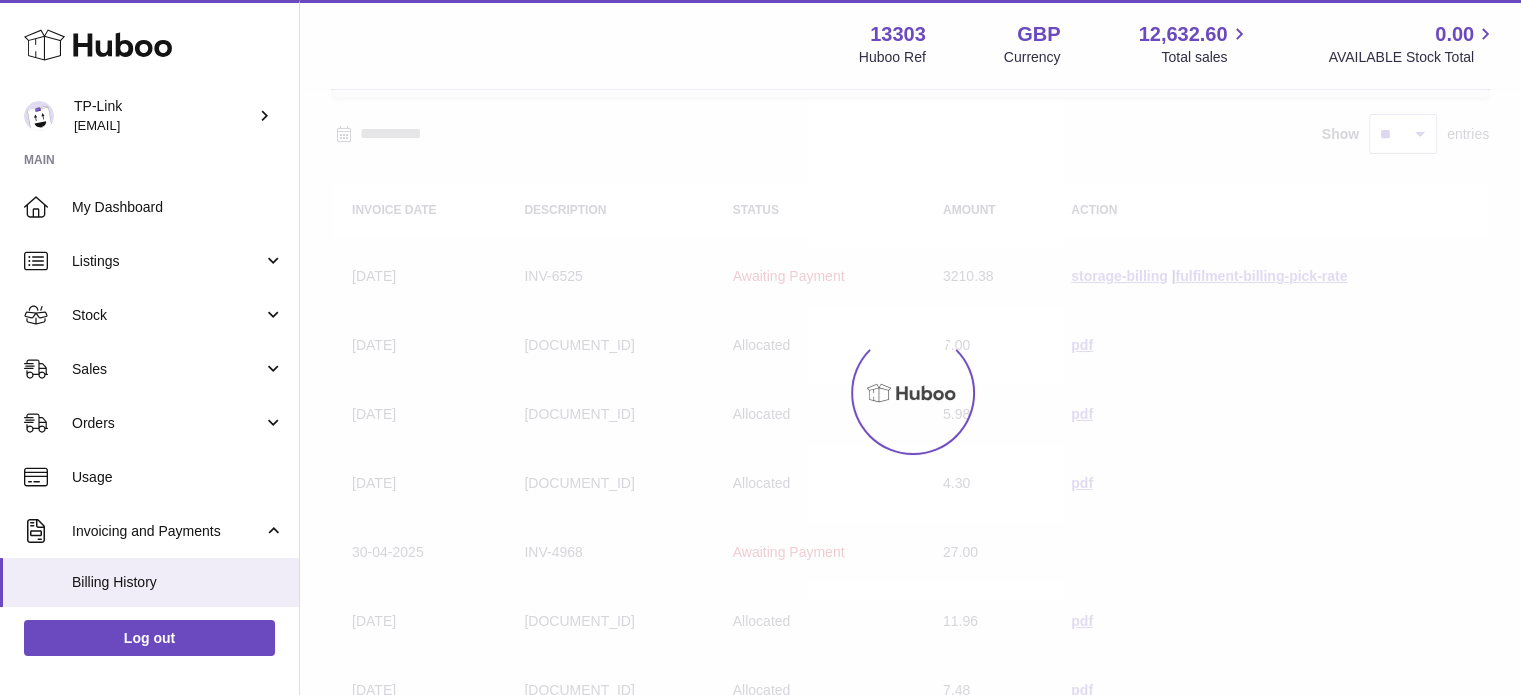 scroll, scrollTop: 90, scrollLeft: 0, axis: vertical 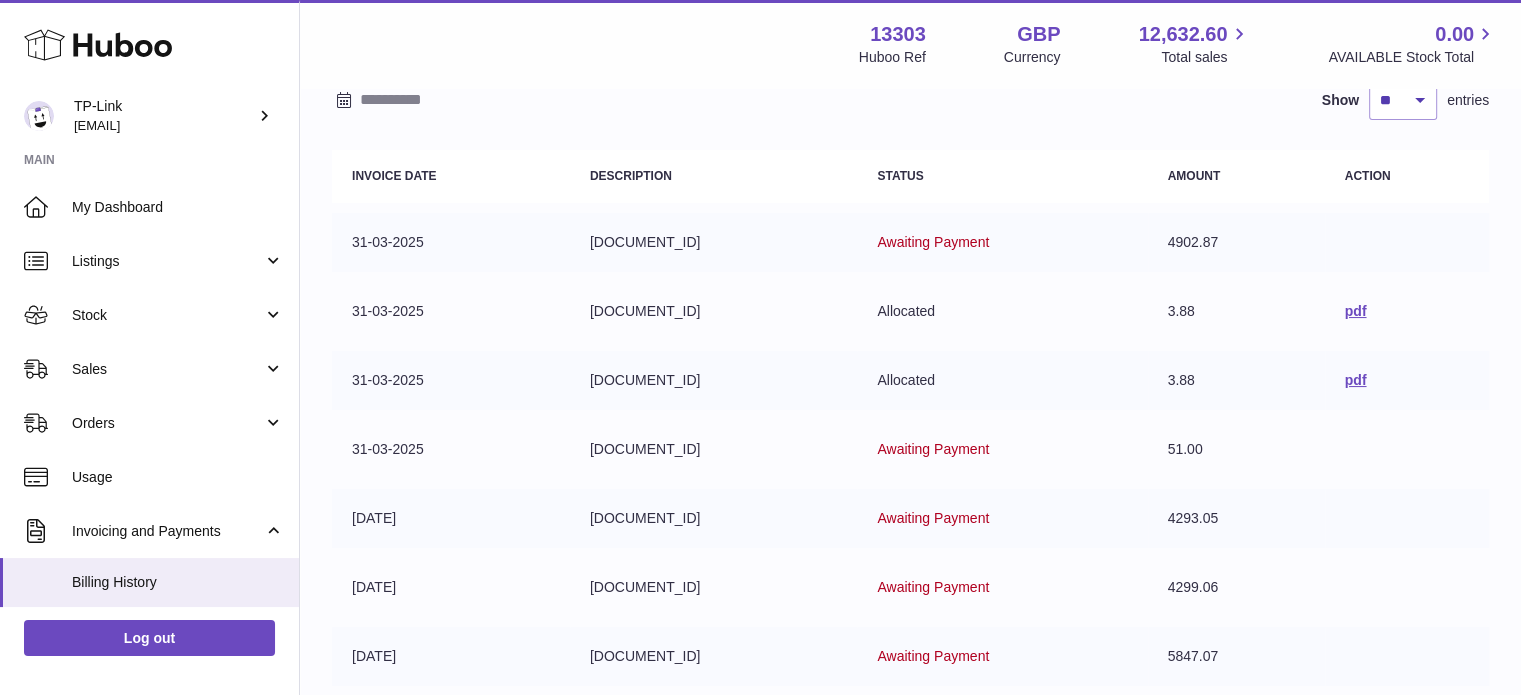 click on "[DOCUMENT_ID]" at bounding box center (714, 518) 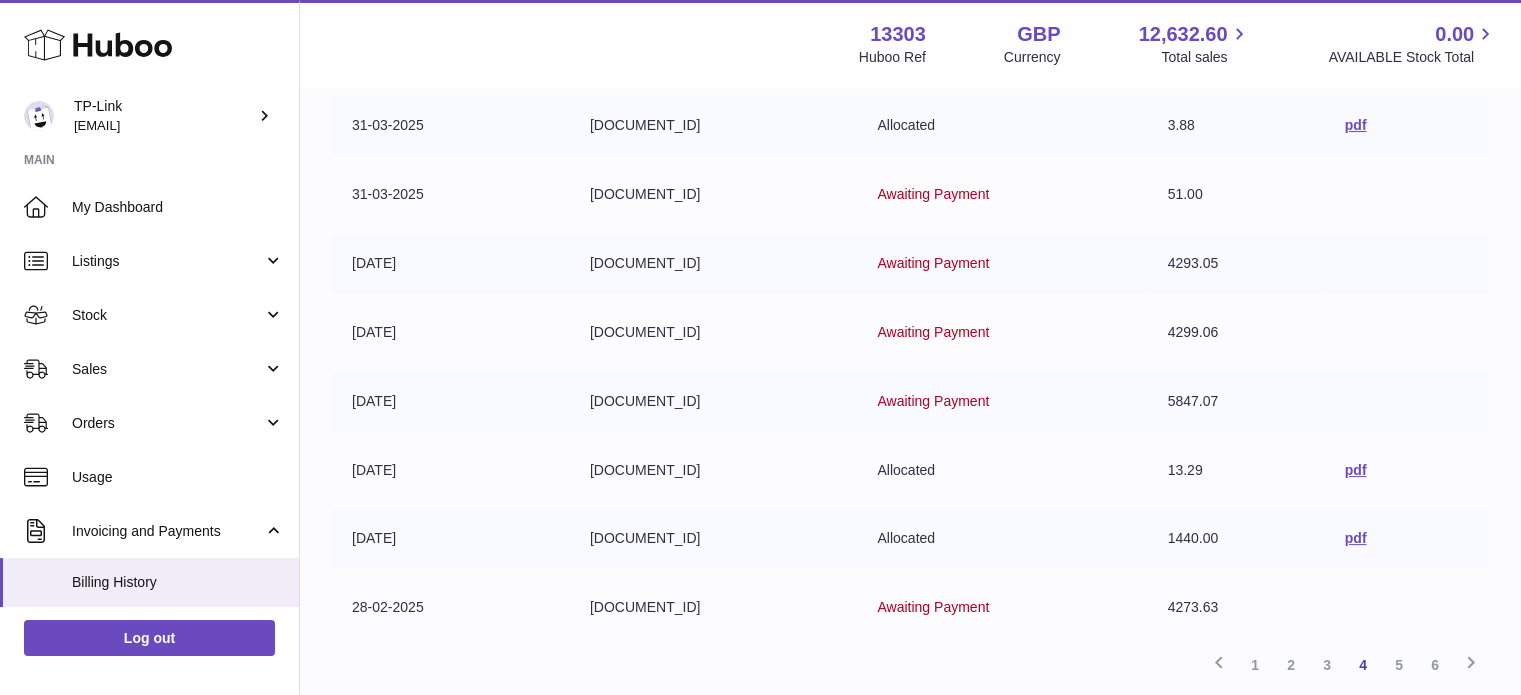 scroll, scrollTop: 490, scrollLeft: 0, axis: vertical 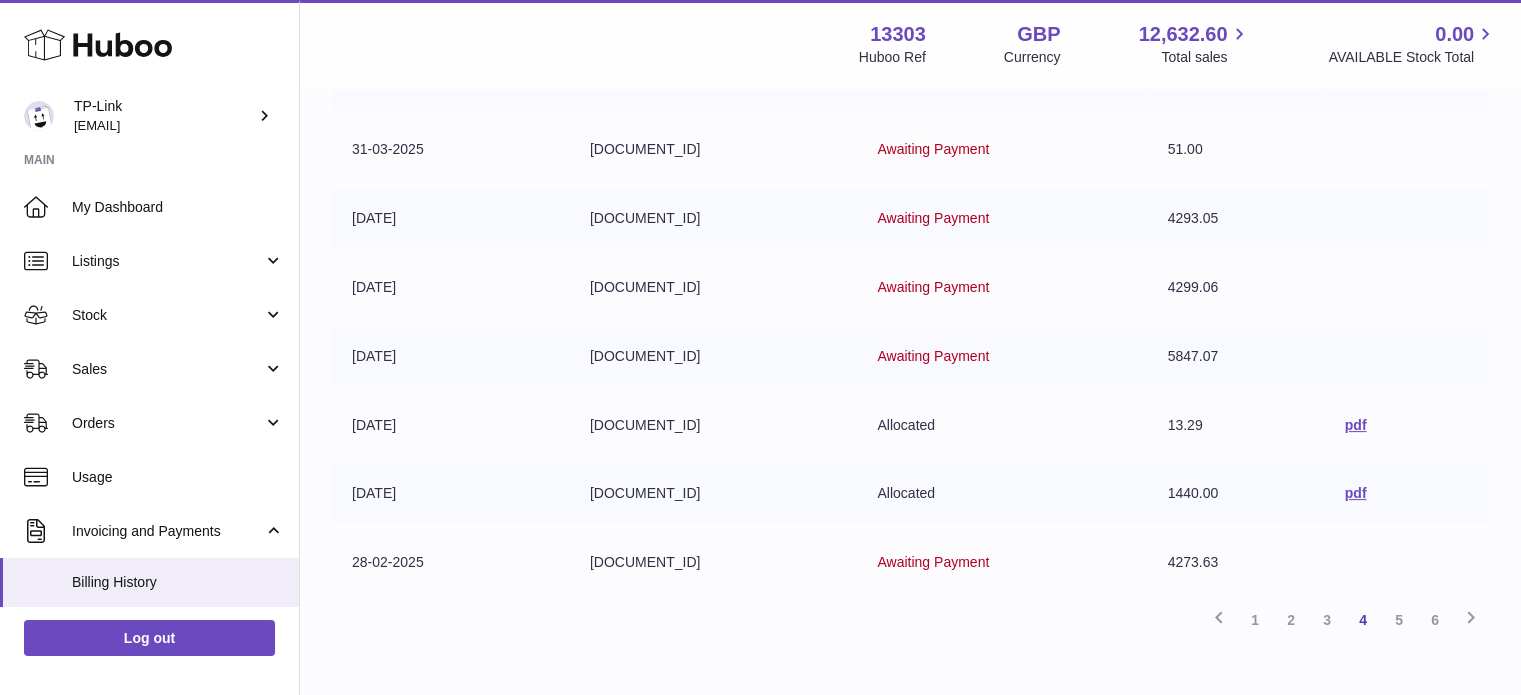 click on "[DOCUMENT_ID]" at bounding box center [714, 287] 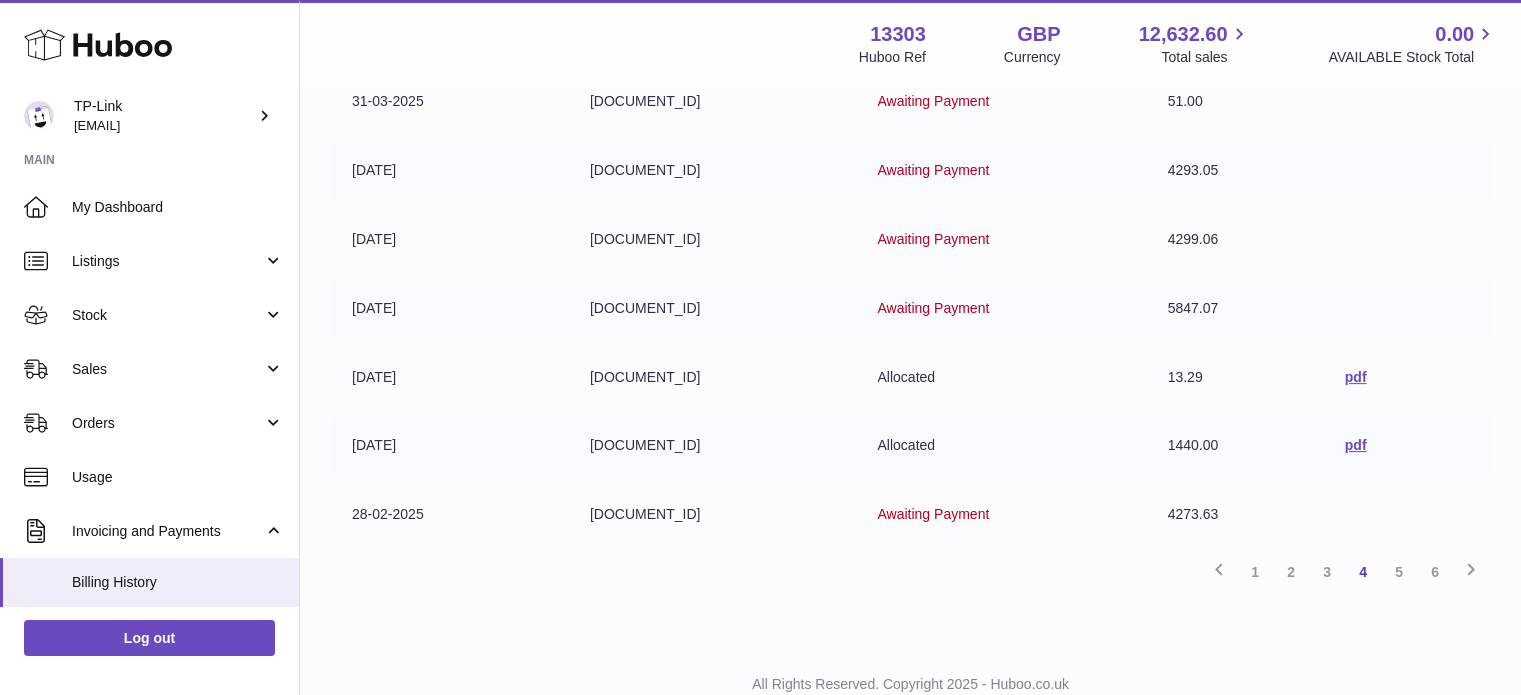 scroll, scrollTop: 600, scrollLeft: 0, axis: vertical 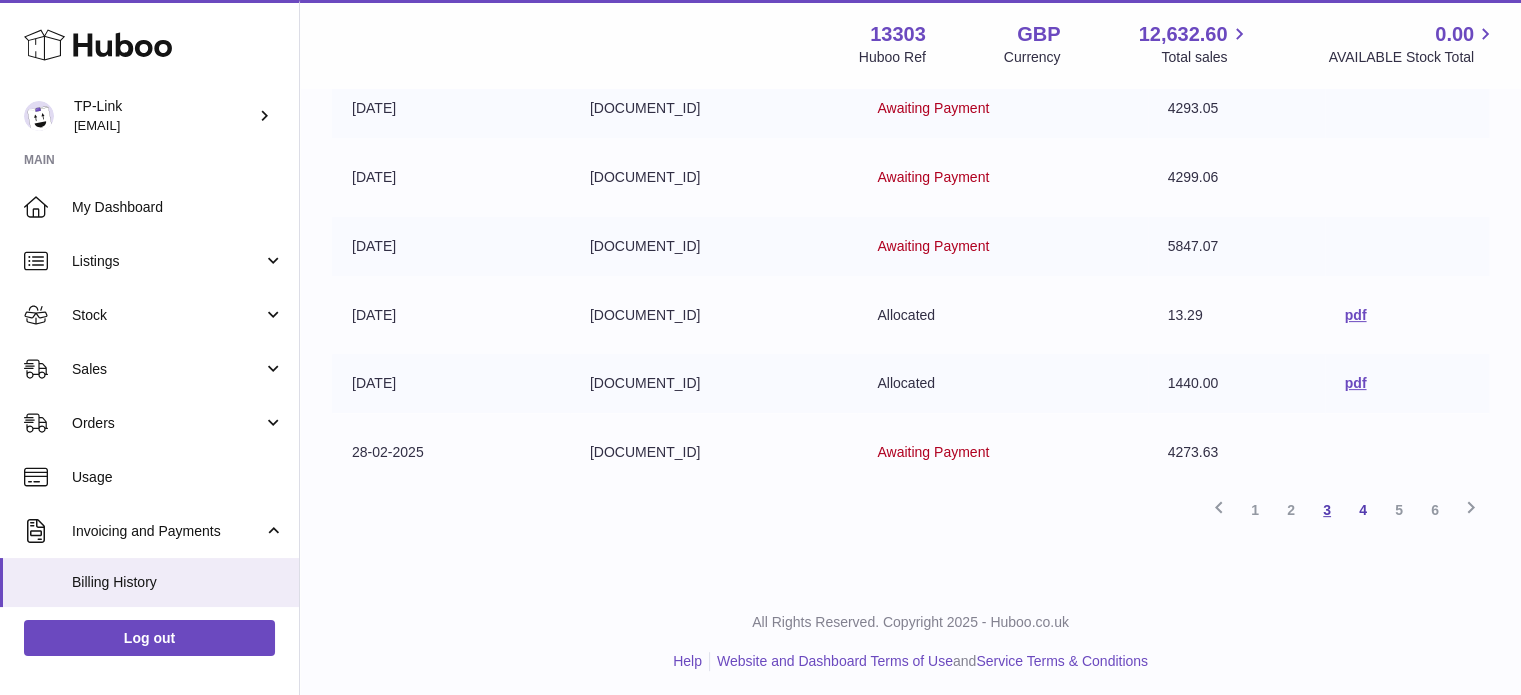 click on "3" at bounding box center [1327, 510] 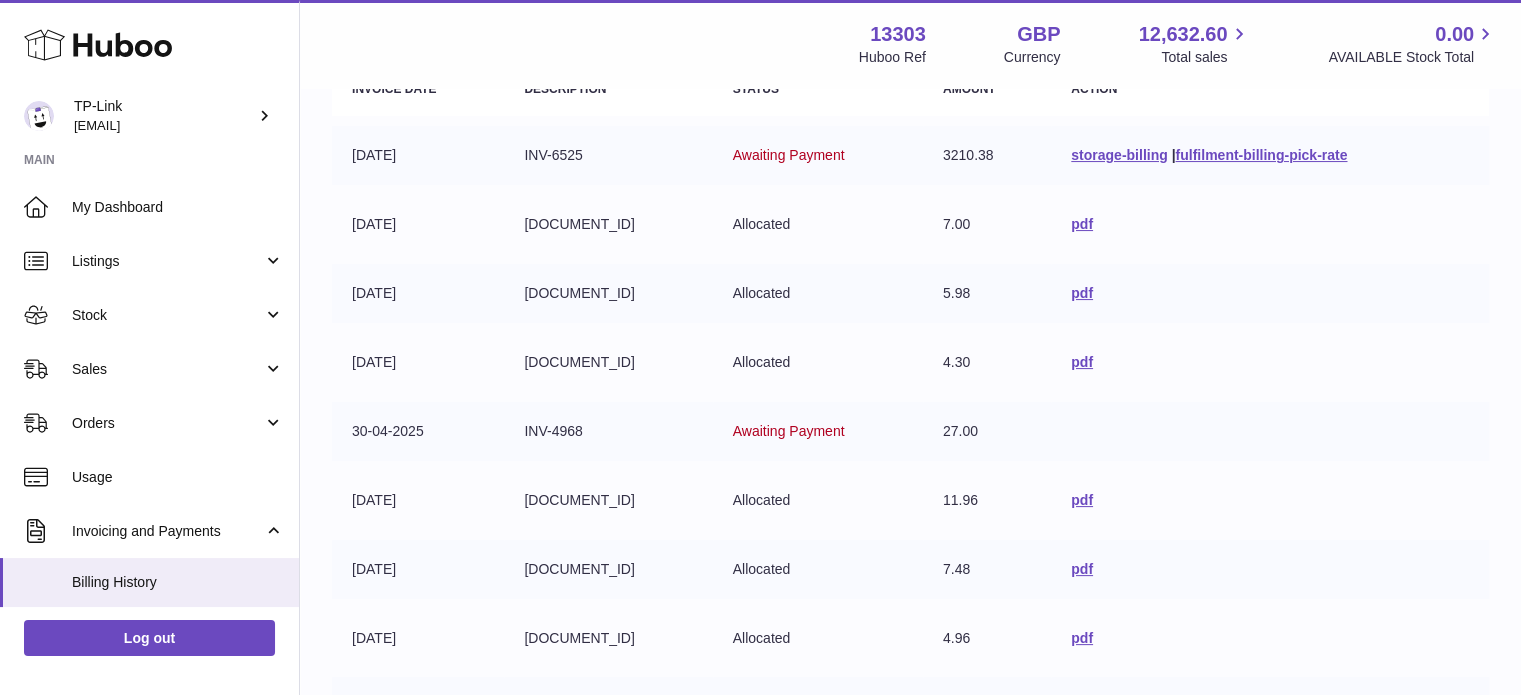 scroll, scrollTop: 490, scrollLeft: 0, axis: vertical 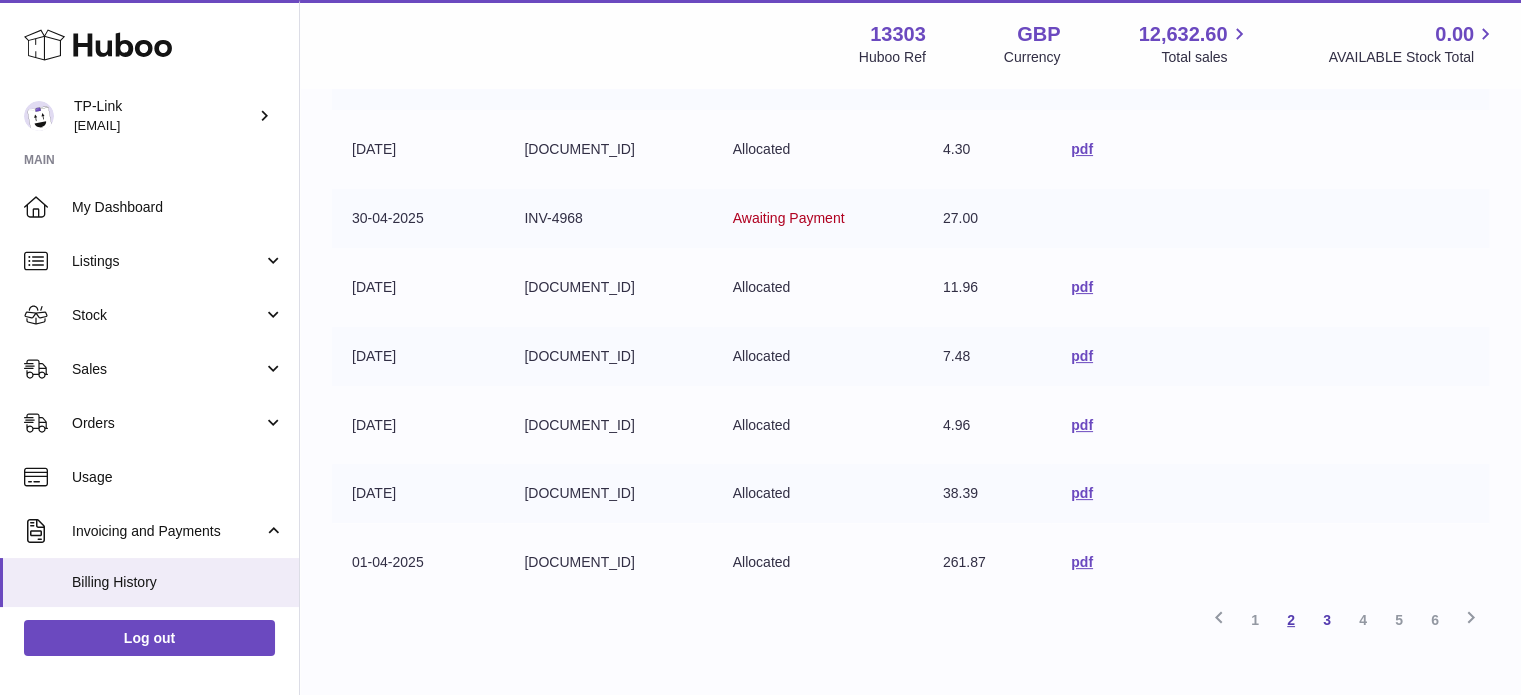 click on "2" at bounding box center [1291, 620] 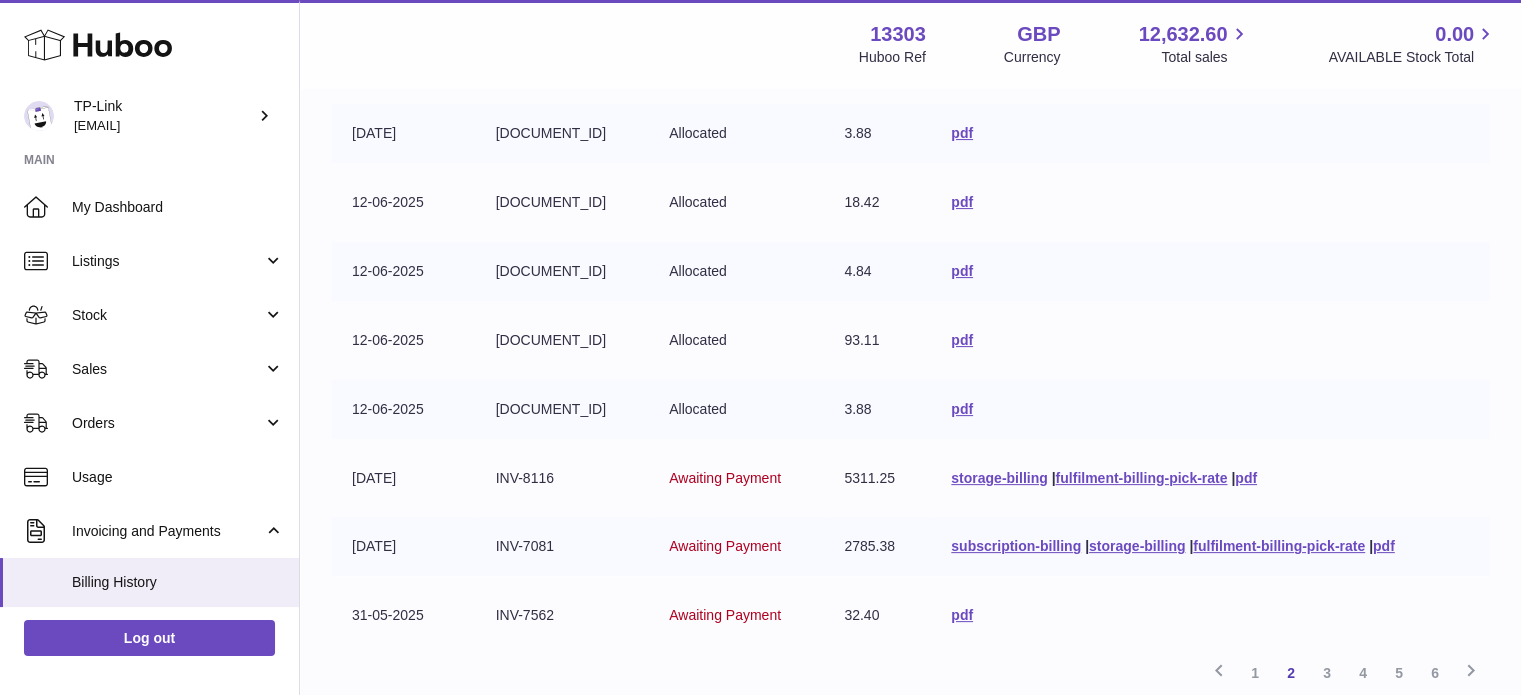 scroll, scrollTop: 600, scrollLeft: 0, axis: vertical 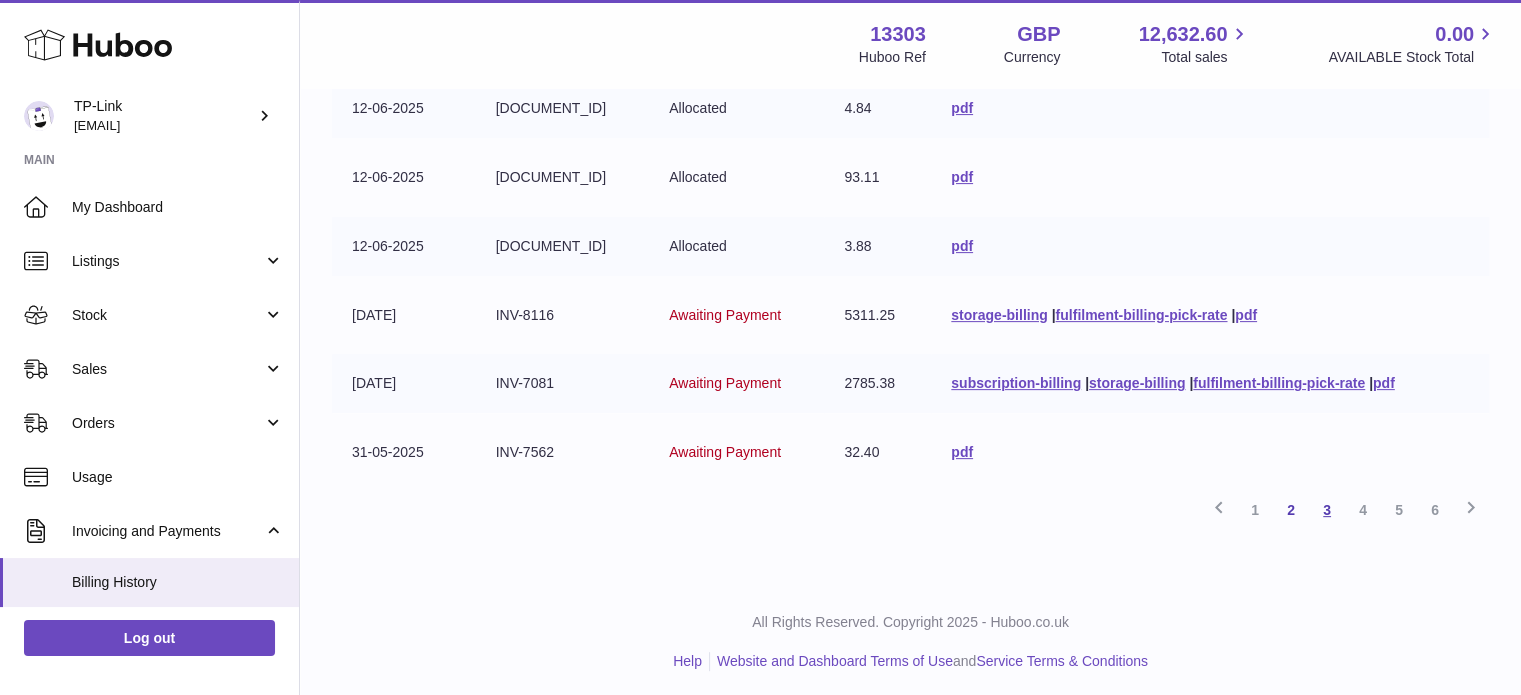 click on "3" at bounding box center (1327, 510) 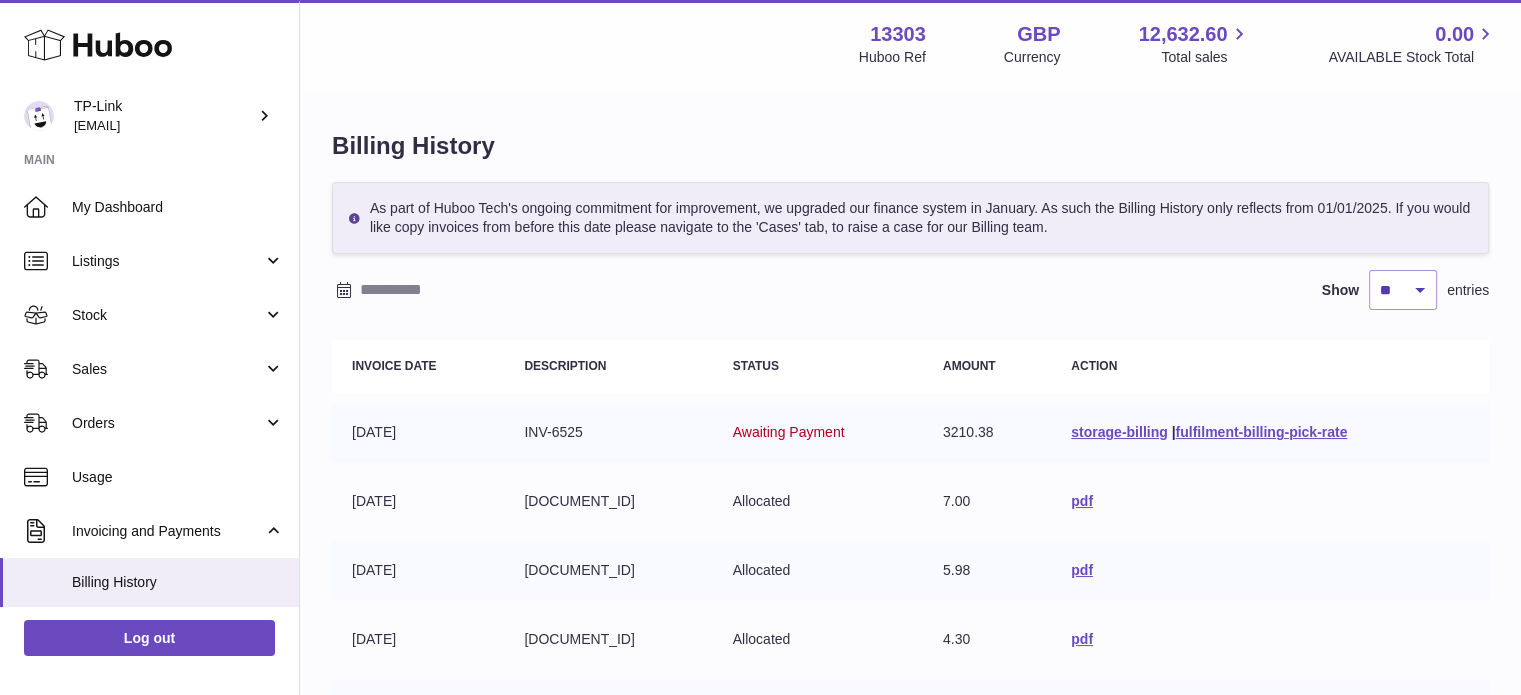 scroll, scrollTop: 400, scrollLeft: 0, axis: vertical 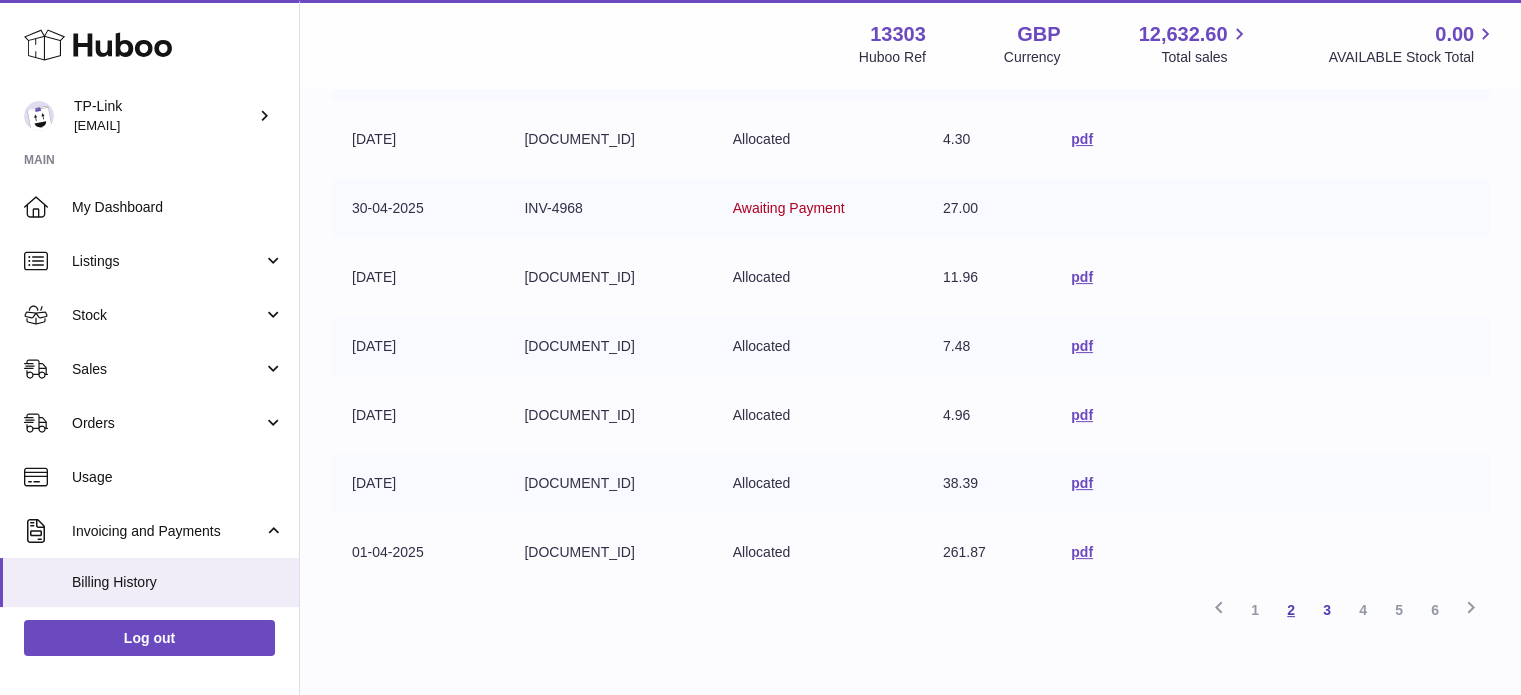 click on "2" at bounding box center (1291, 610) 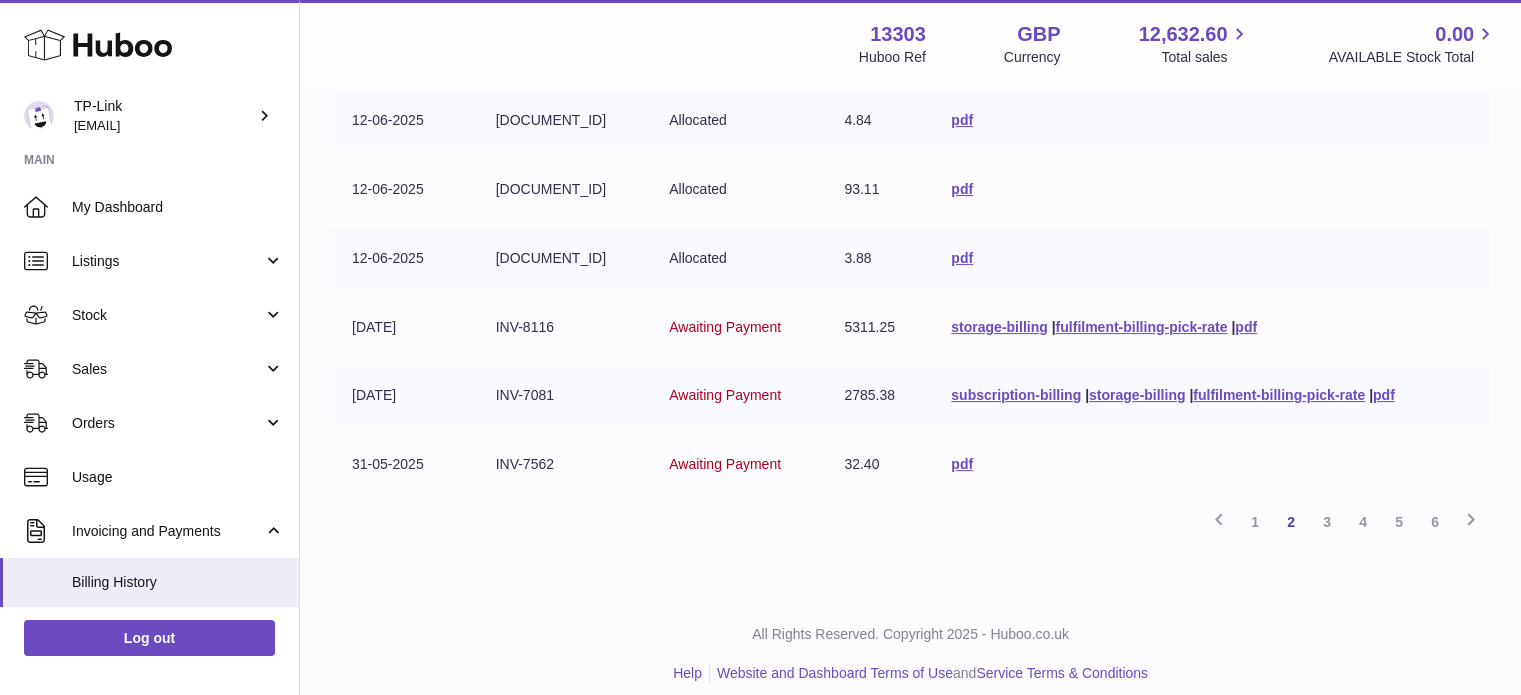 scroll, scrollTop: 590, scrollLeft: 0, axis: vertical 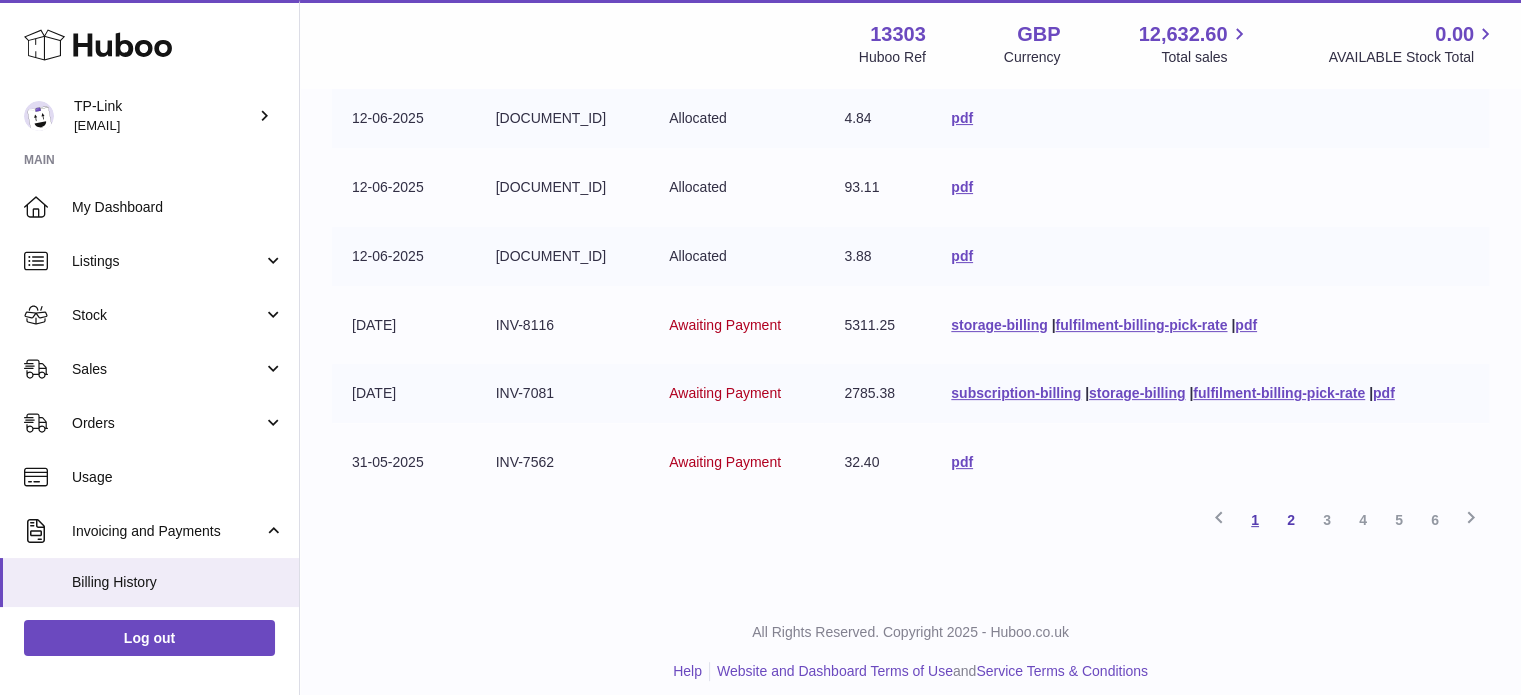 click on "1" at bounding box center (1255, 520) 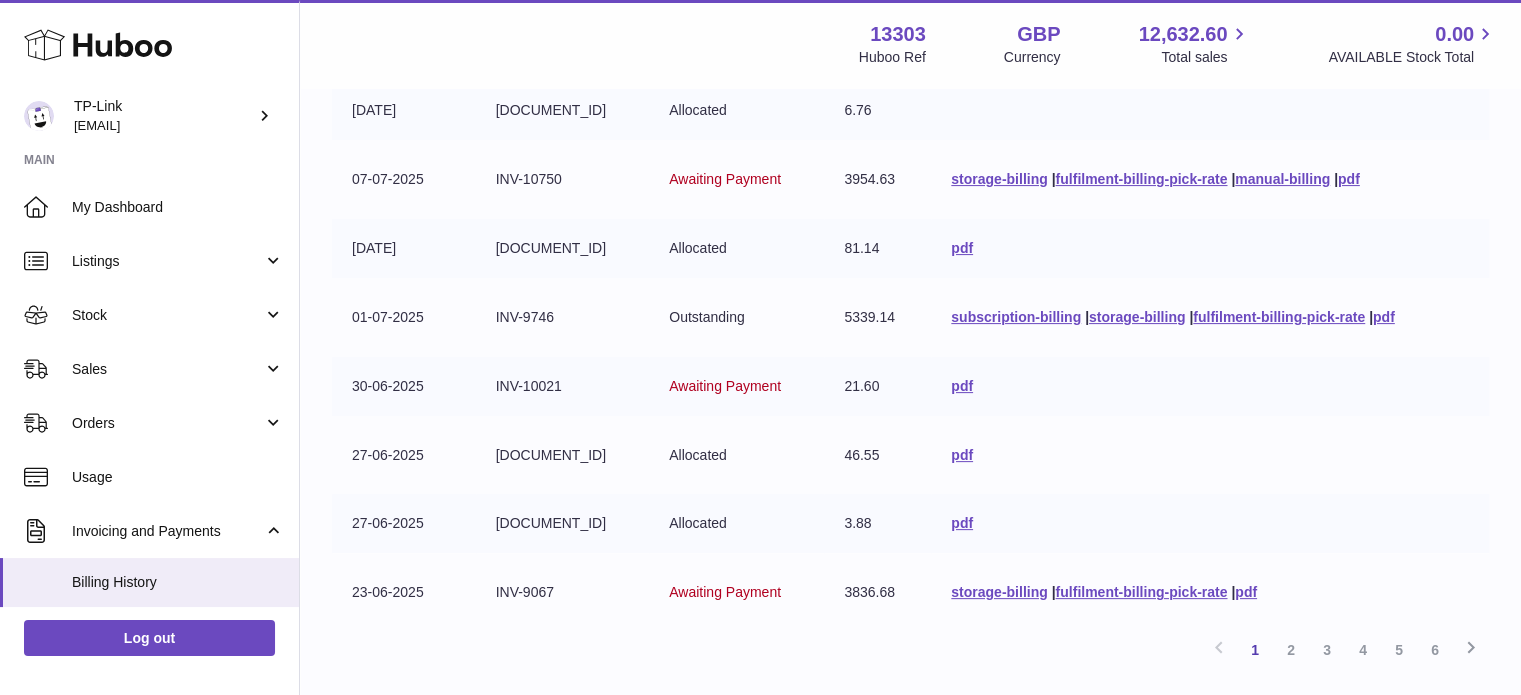 scroll, scrollTop: 490, scrollLeft: 0, axis: vertical 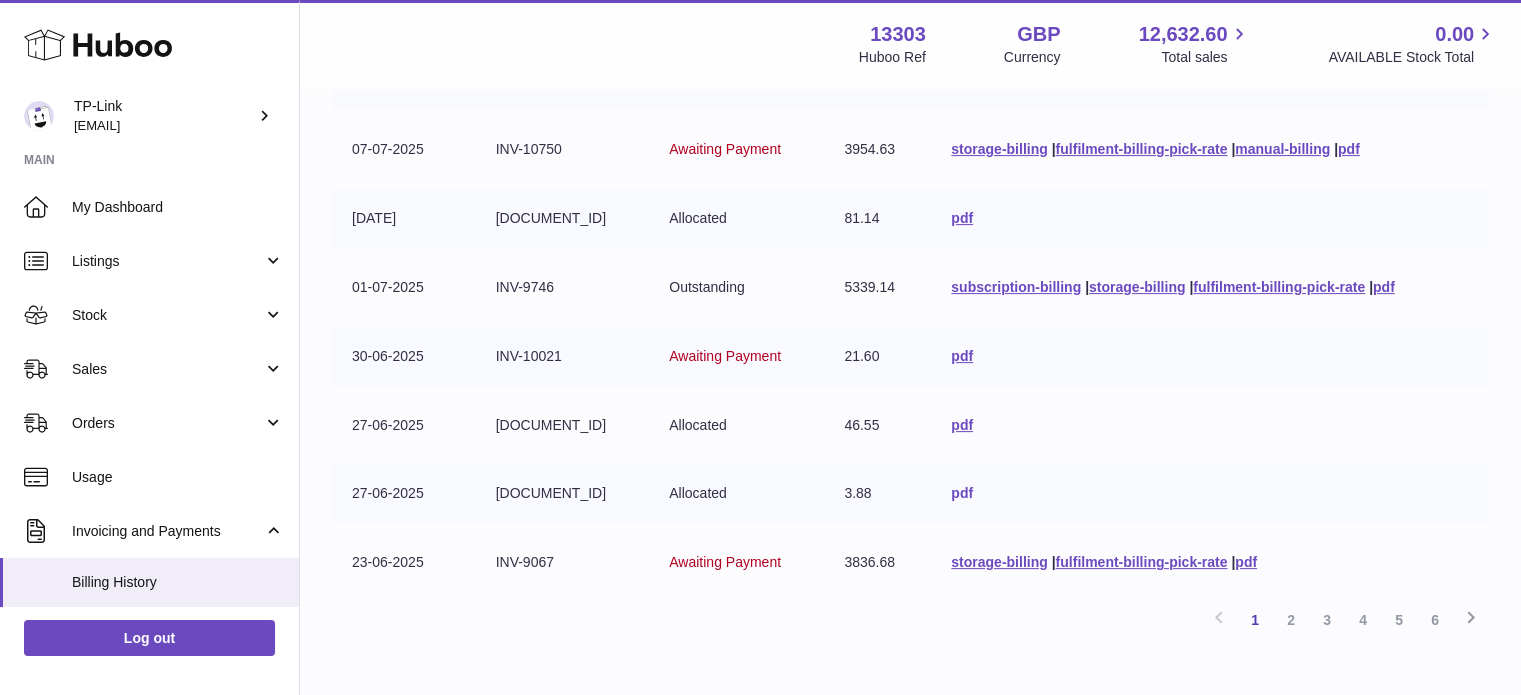 click on "pdf" at bounding box center [962, 493] 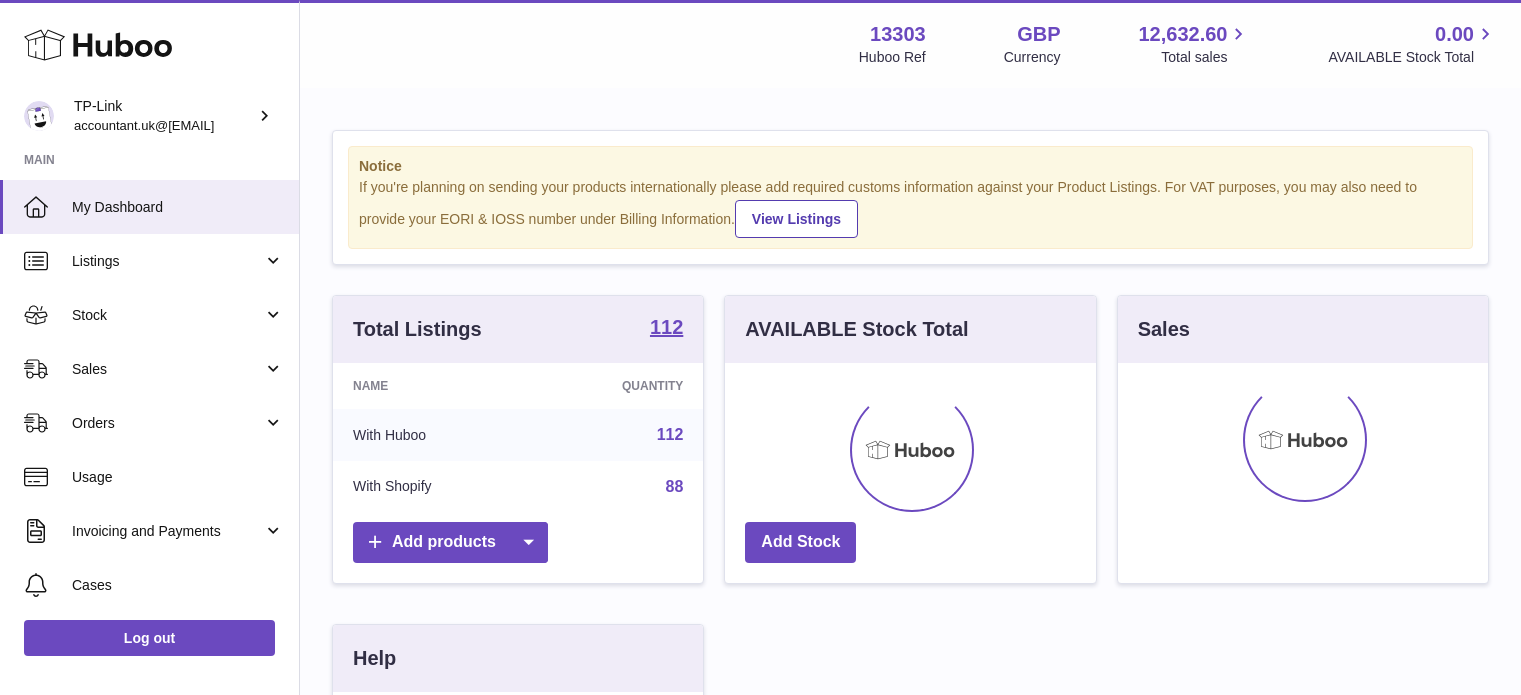 scroll, scrollTop: 0, scrollLeft: 0, axis: both 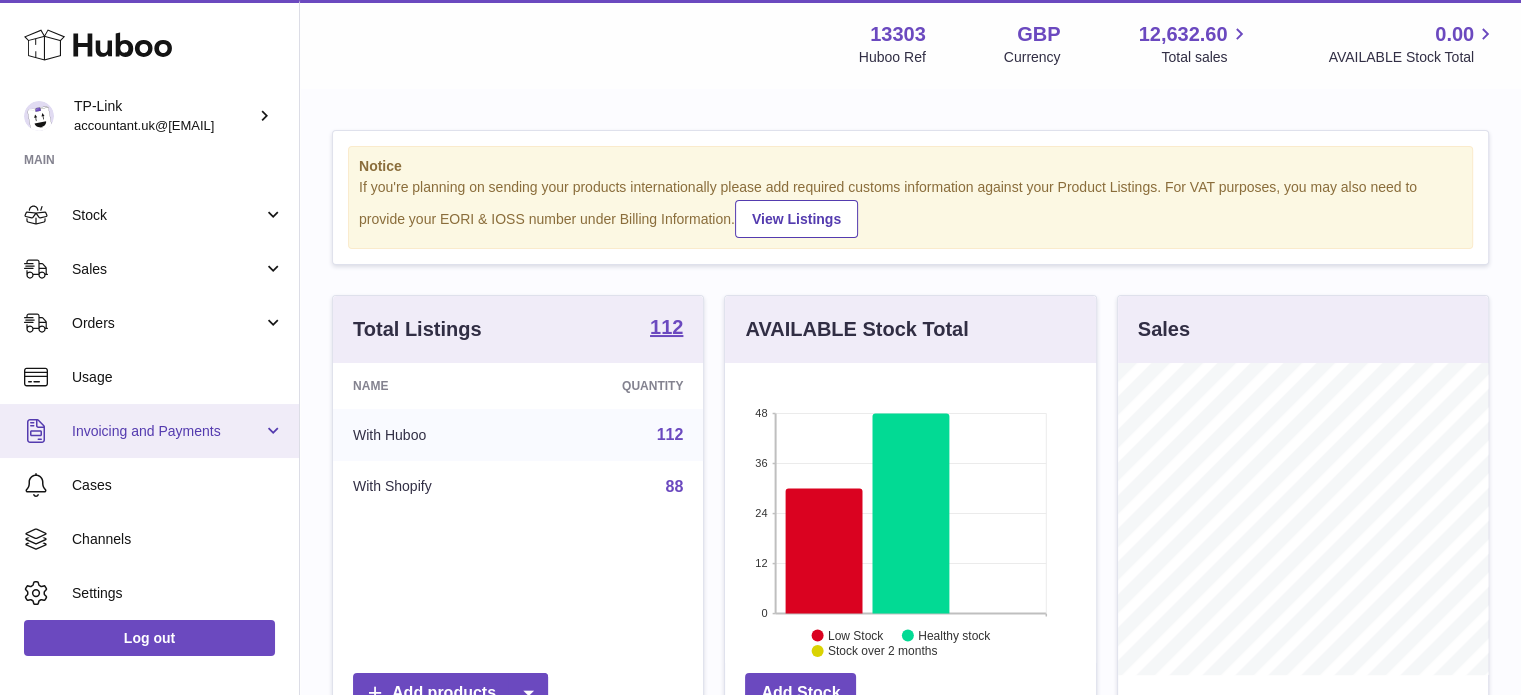click on "Invoicing and Payments" at bounding box center (167, 431) 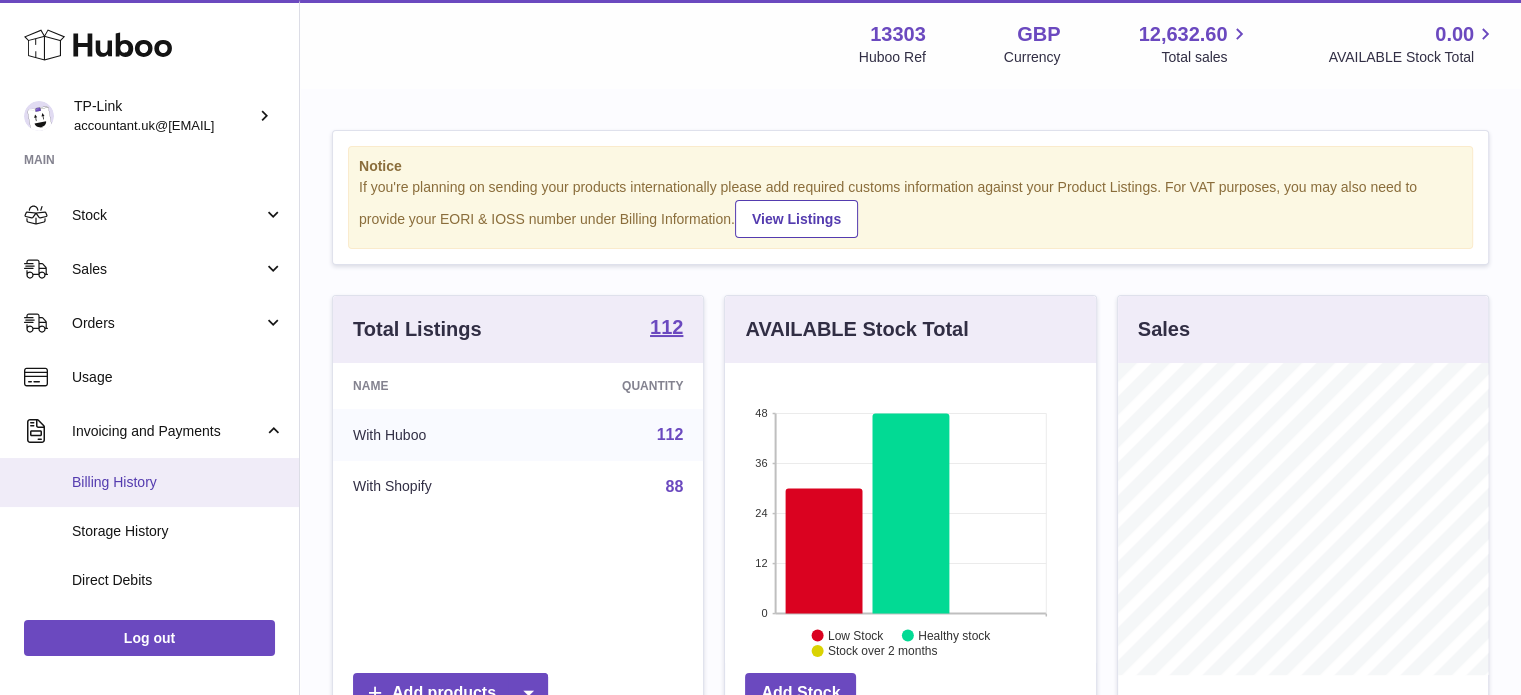 click on "Billing History" at bounding box center [178, 482] 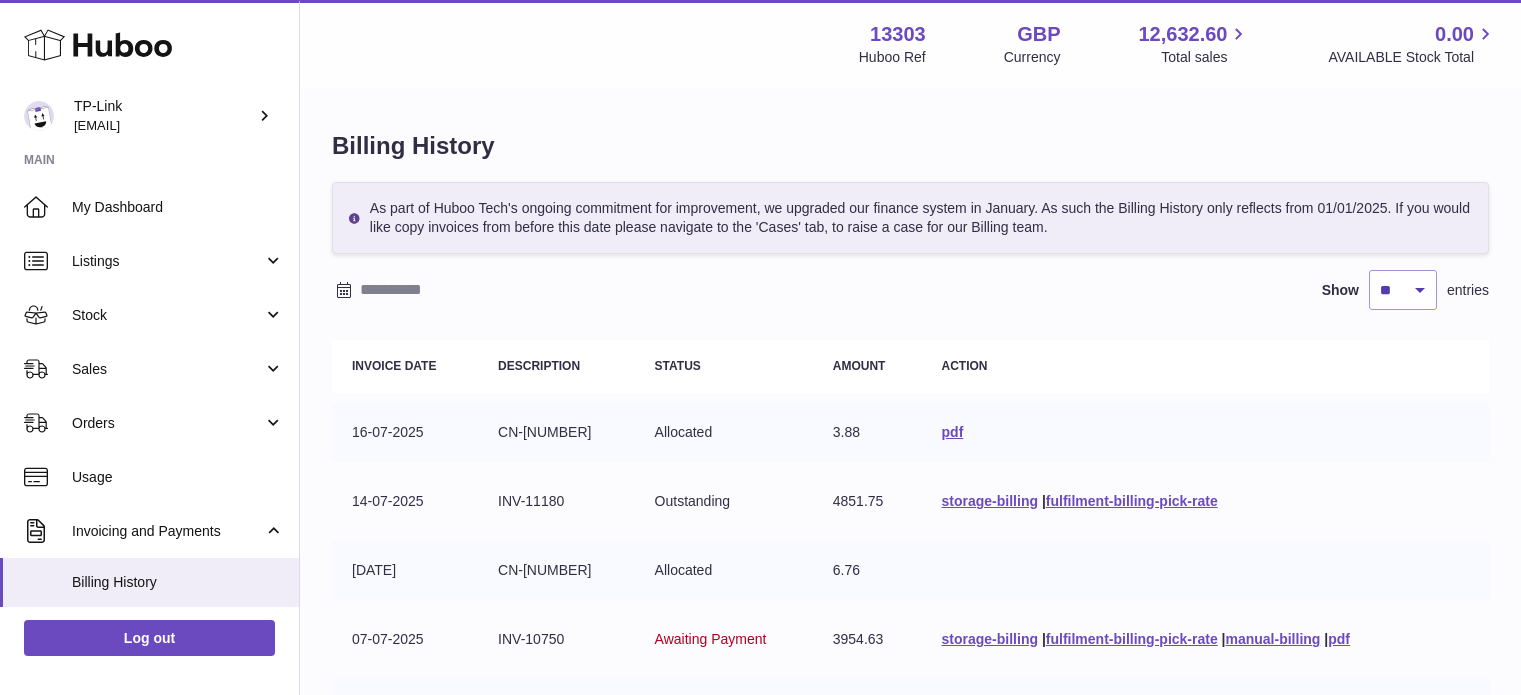 scroll, scrollTop: 0, scrollLeft: 0, axis: both 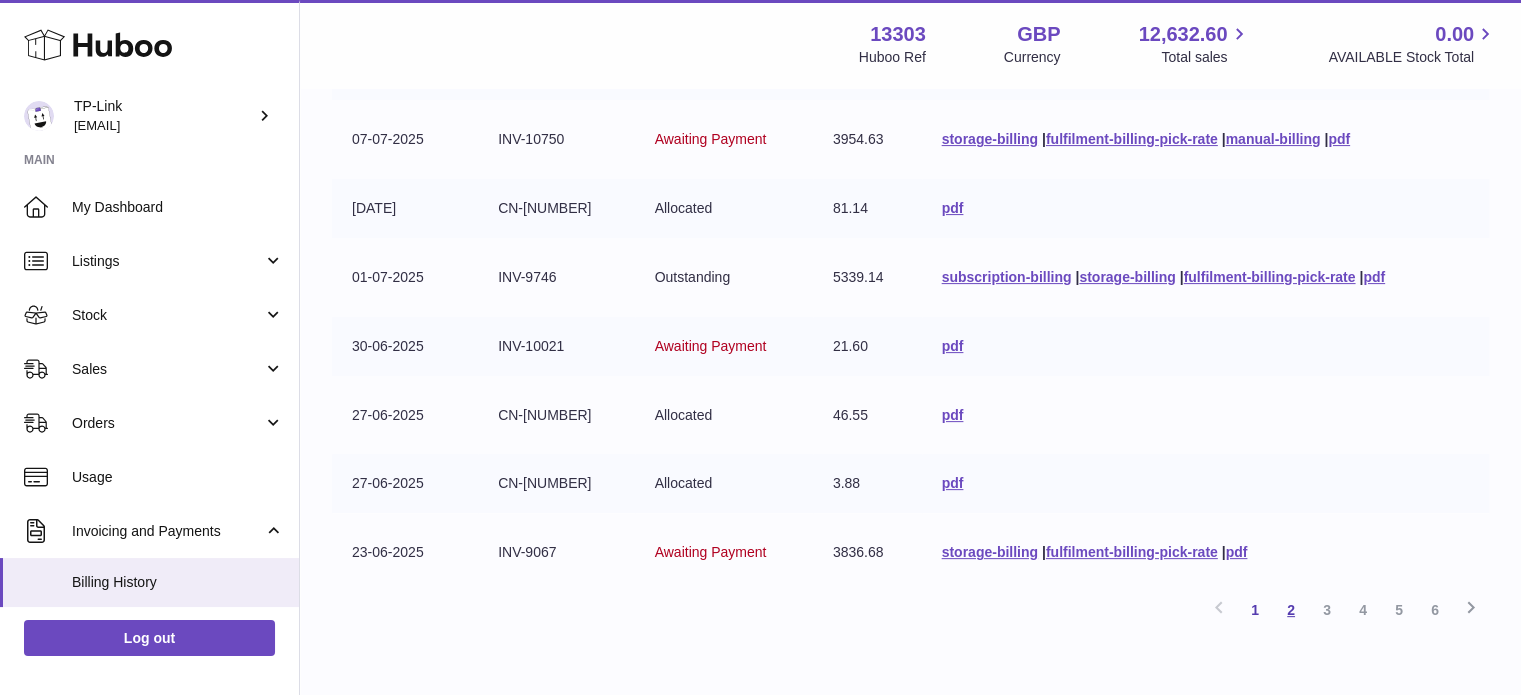 click on "2" at bounding box center [1291, 610] 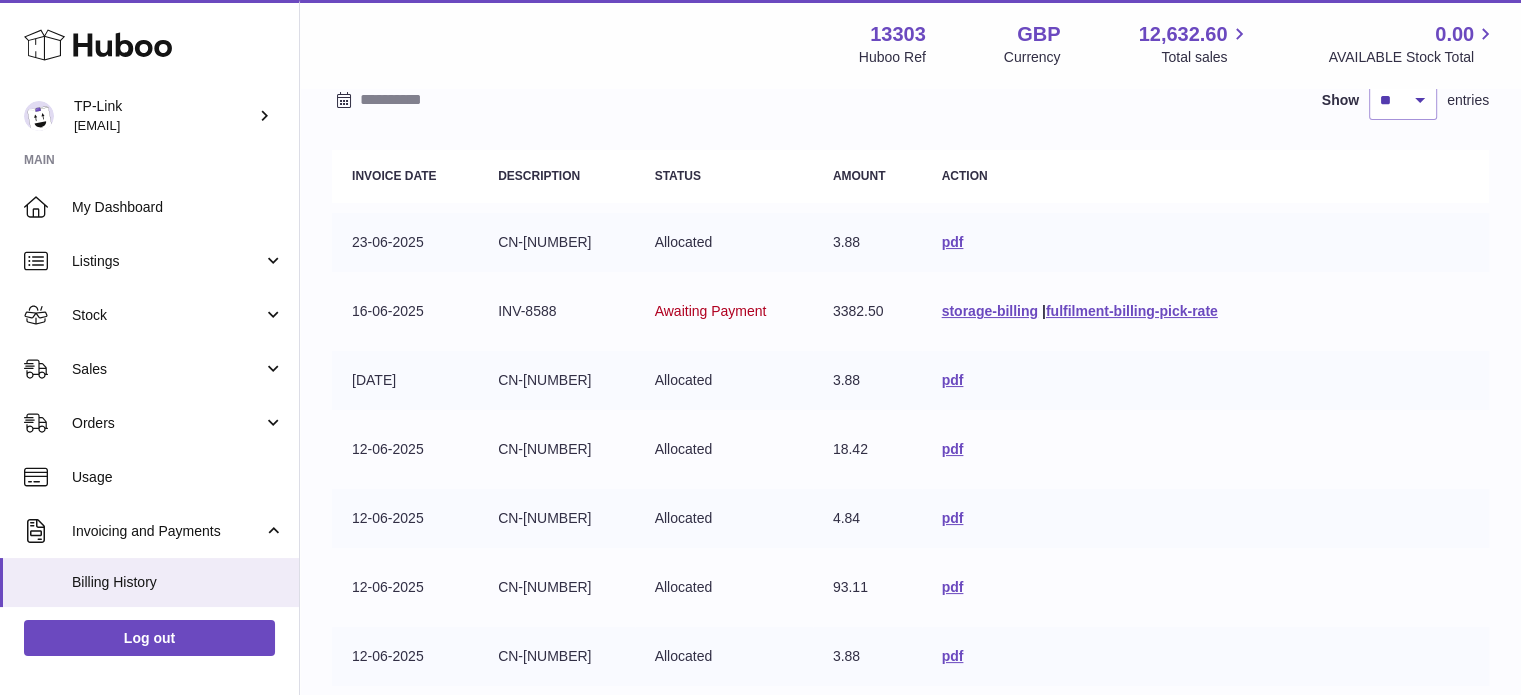 scroll, scrollTop: 290, scrollLeft: 0, axis: vertical 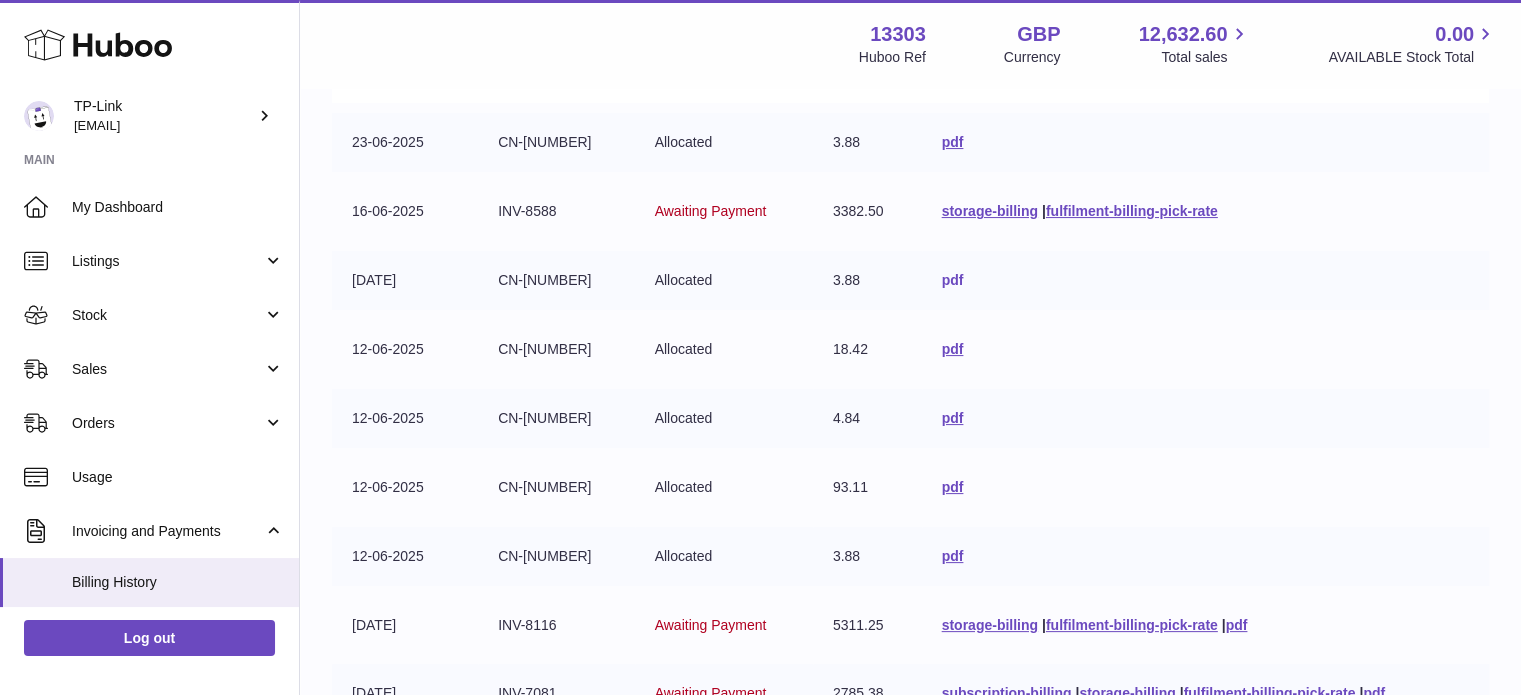 click on "pdf" at bounding box center [953, 280] 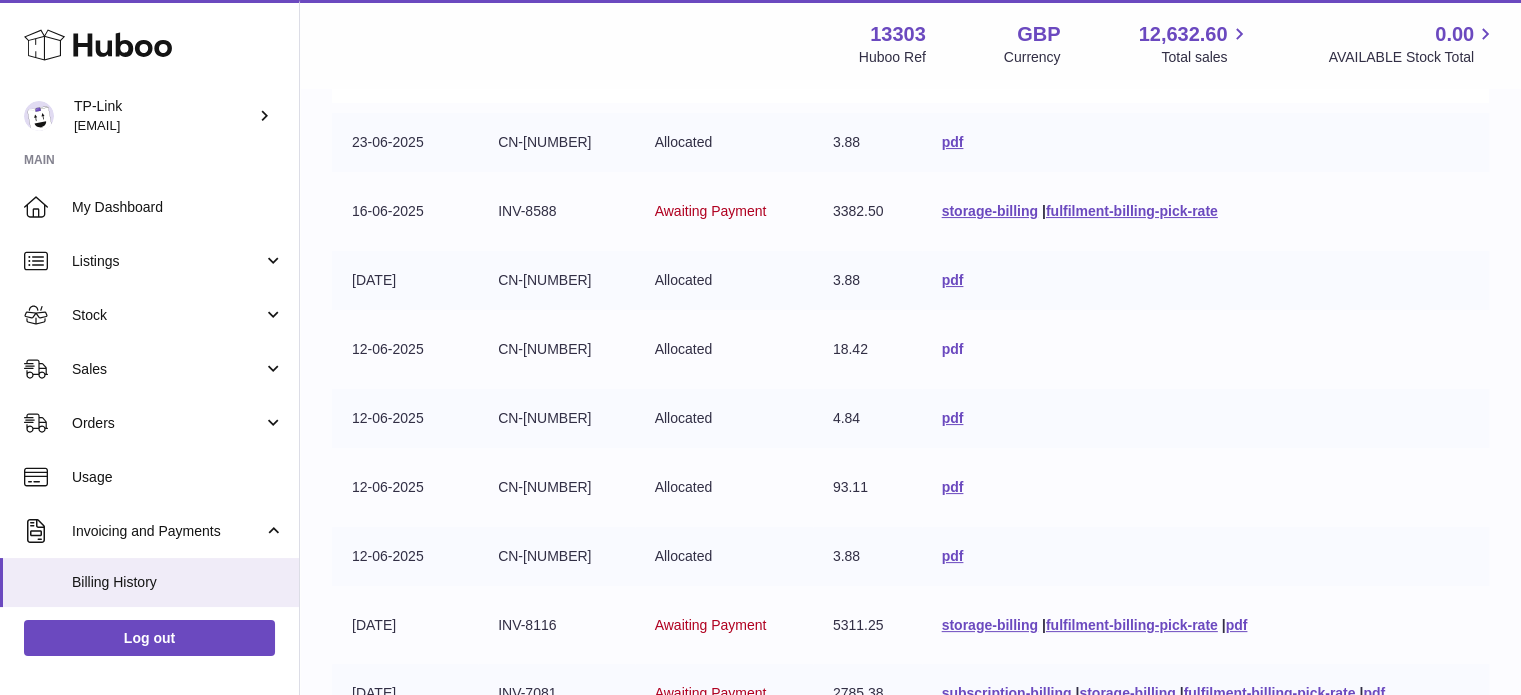 click on "pdf" at bounding box center (953, 349) 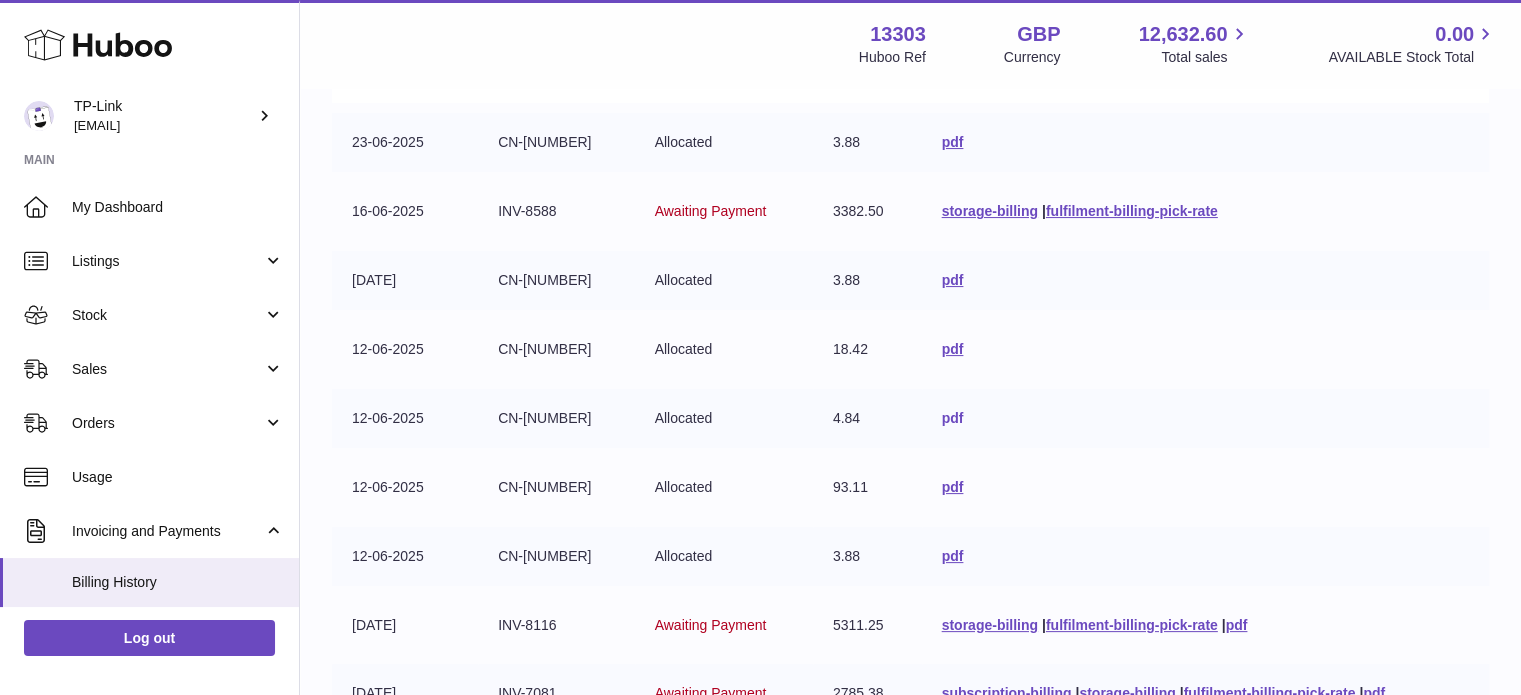 click on "pdf" at bounding box center (953, 418) 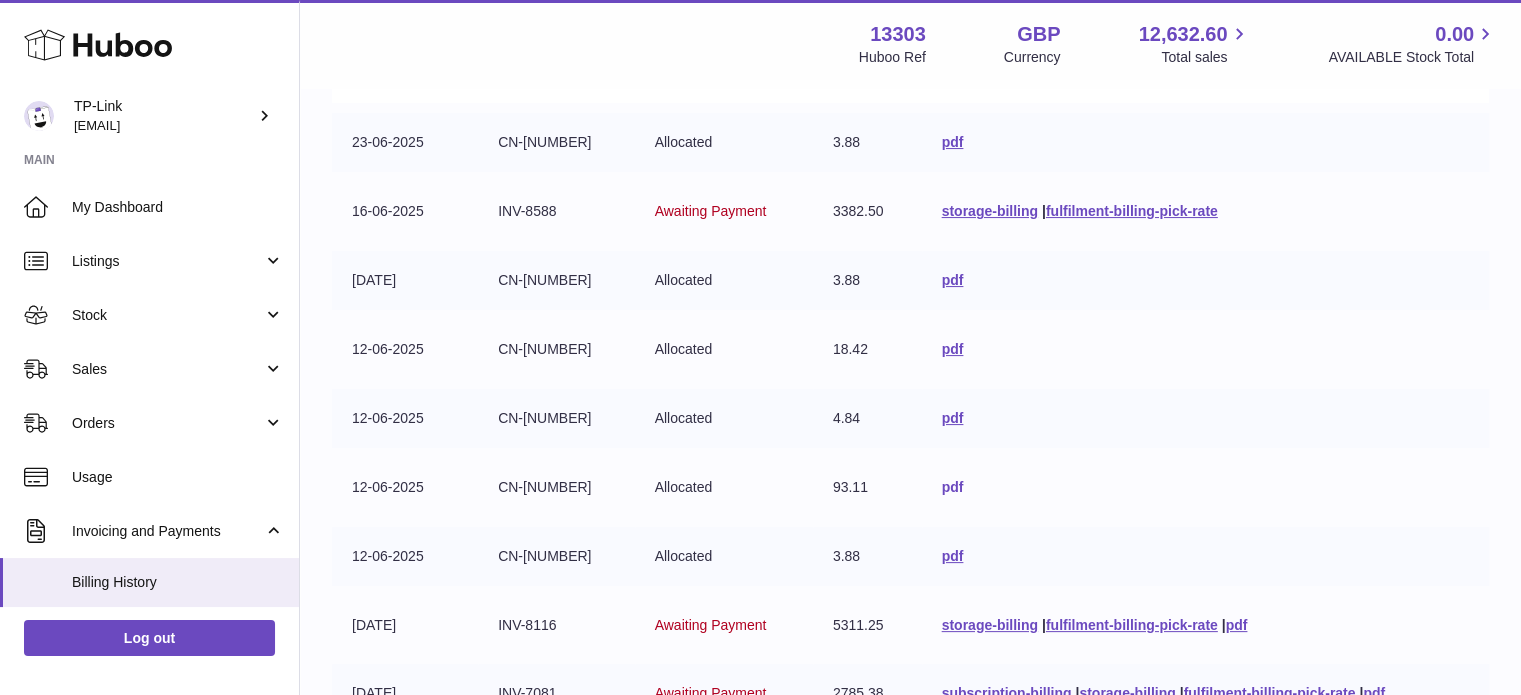 click on "pdf" at bounding box center [953, 487] 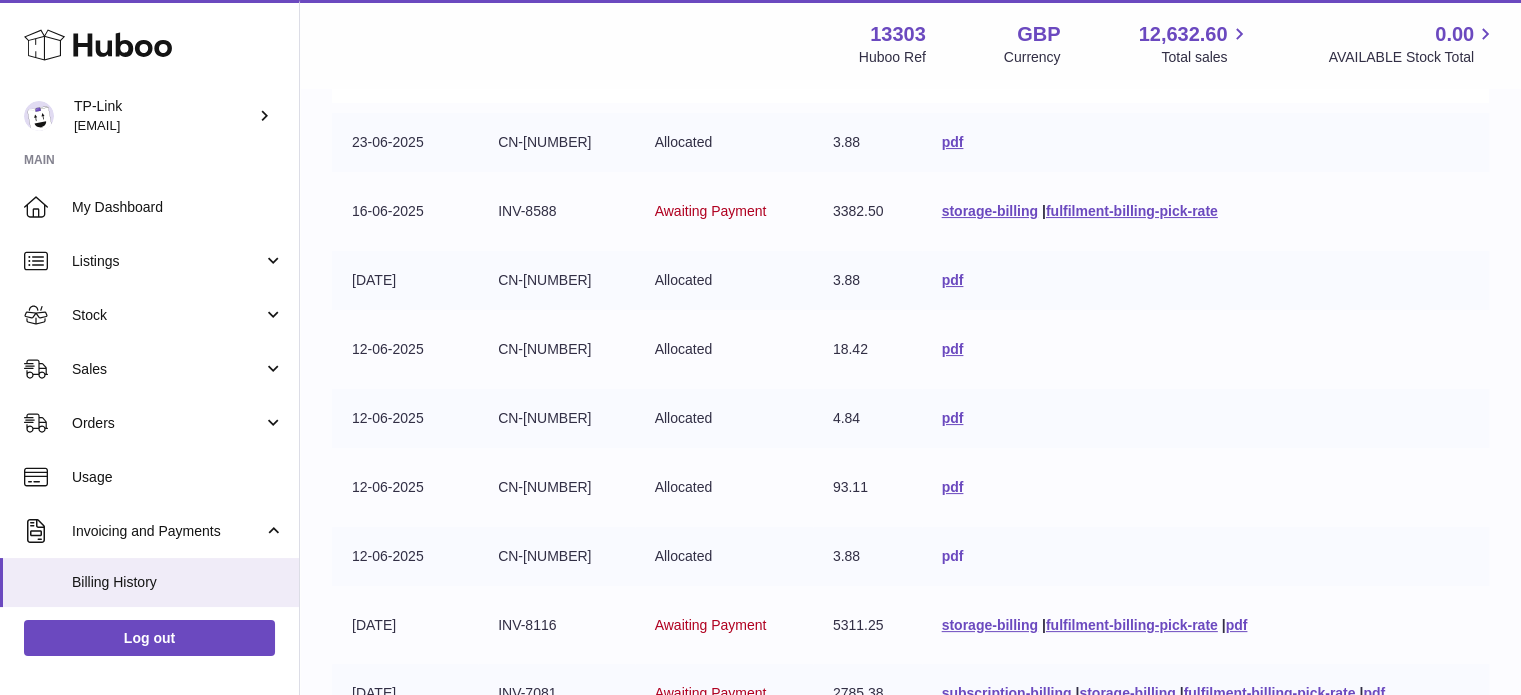 click on "pdf" at bounding box center (953, 556) 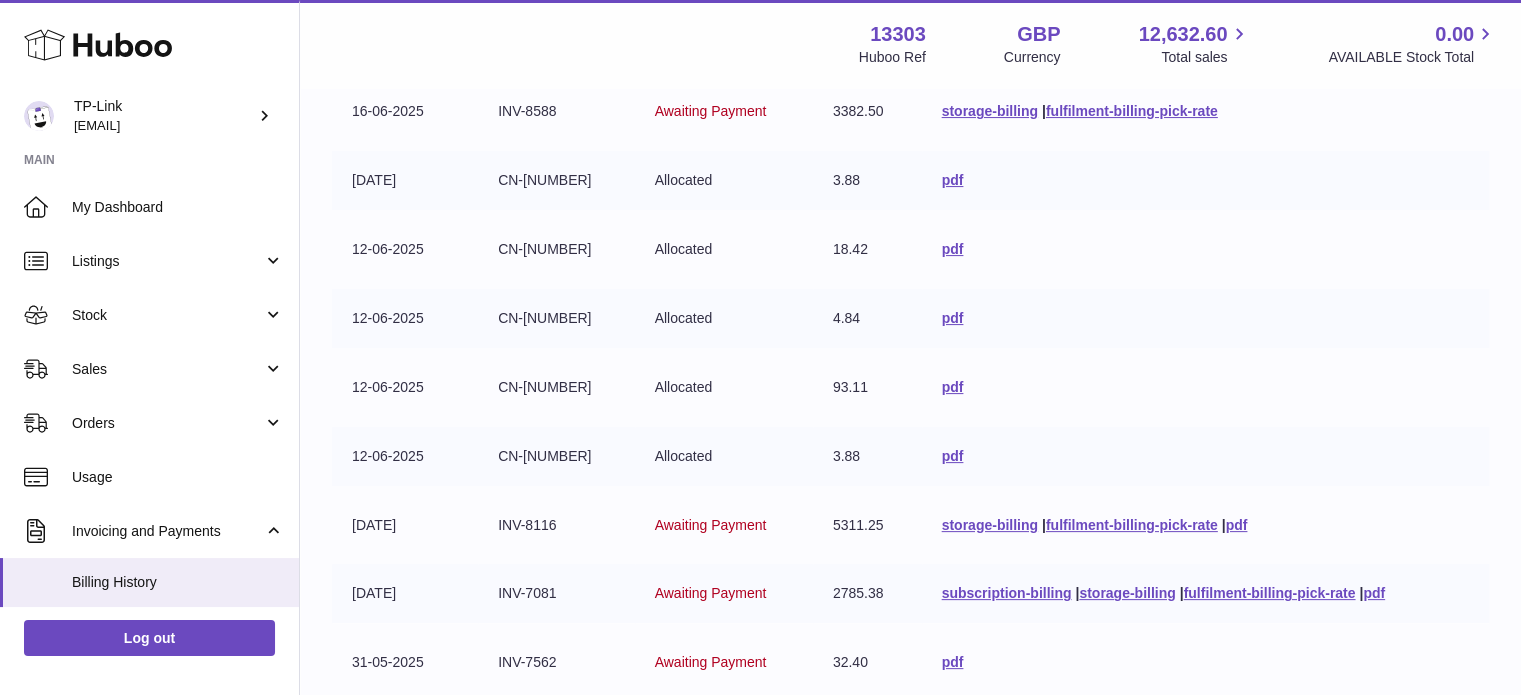scroll, scrollTop: 490, scrollLeft: 0, axis: vertical 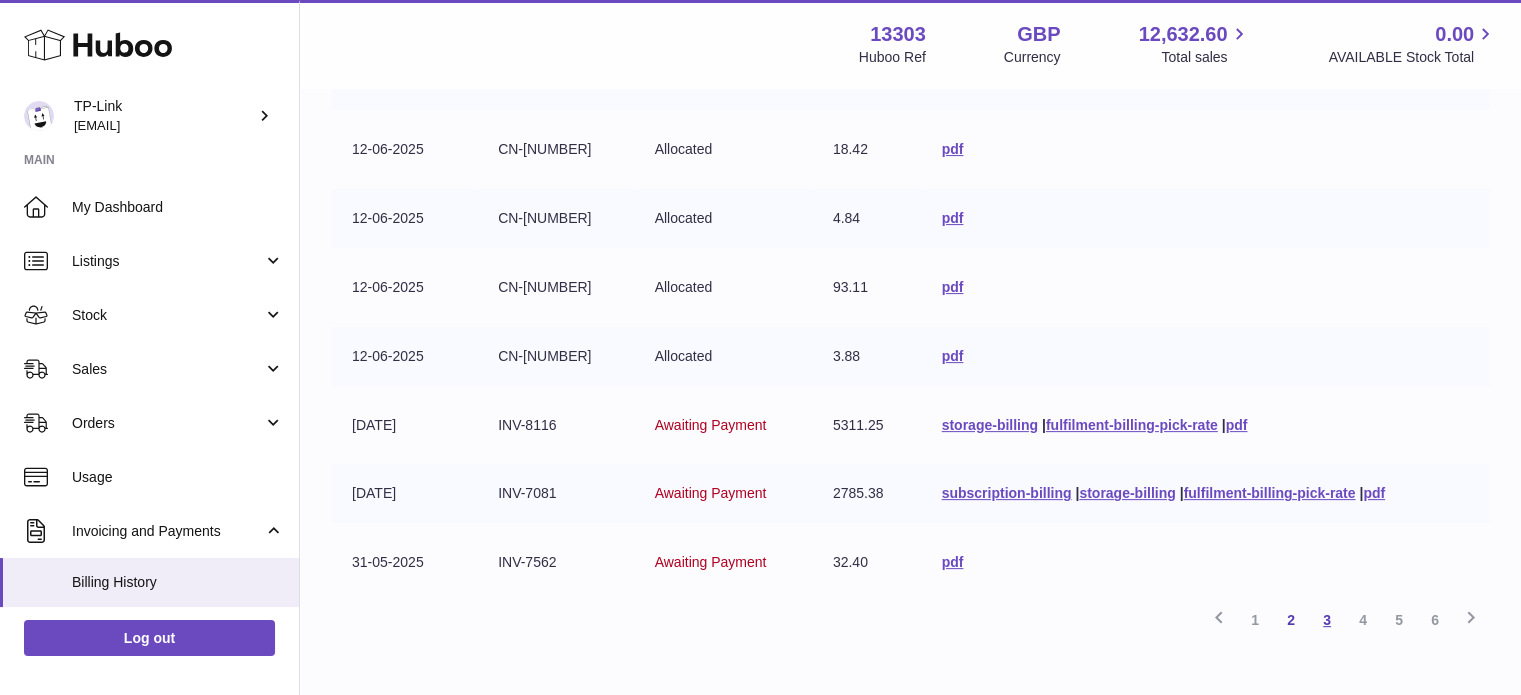 click on "3" at bounding box center [1327, 620] 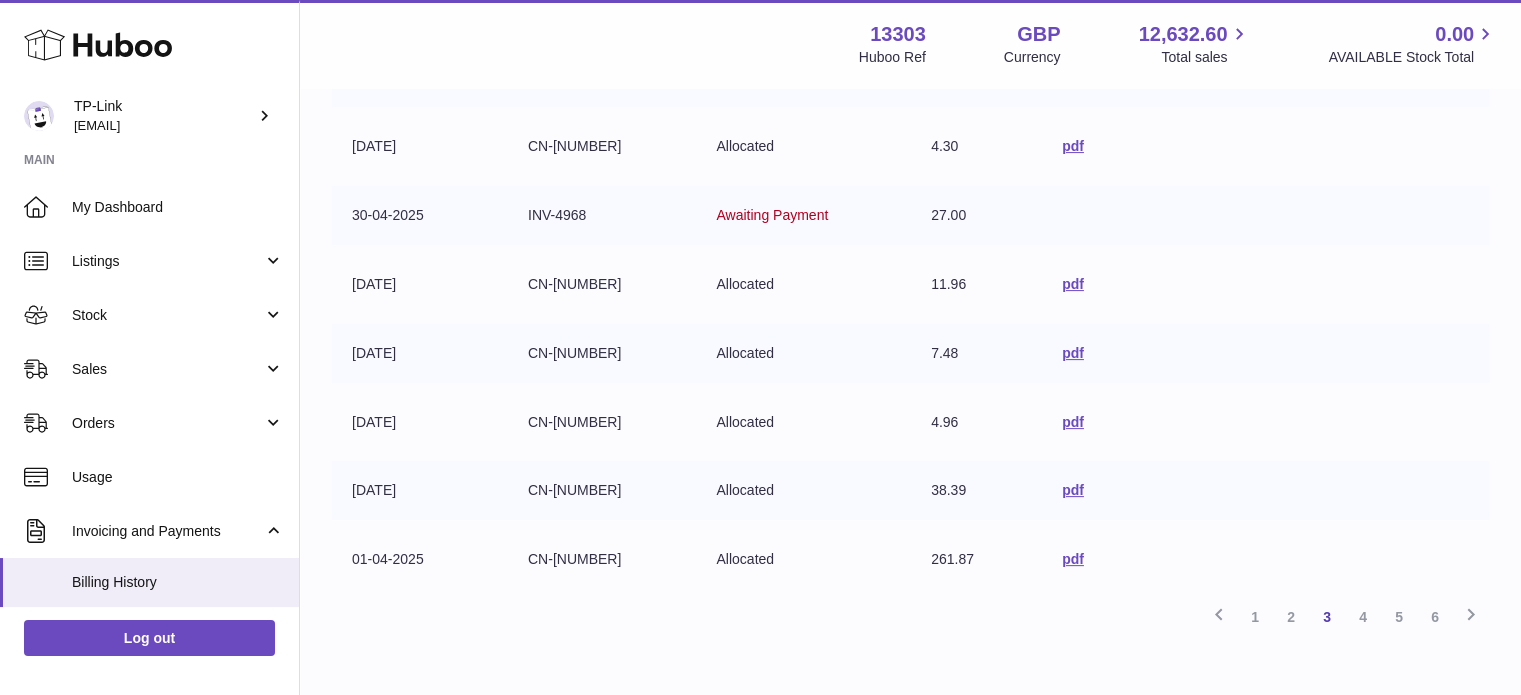 scroll, scrollTop: 600, scrollLeft: 0, axis: vertical 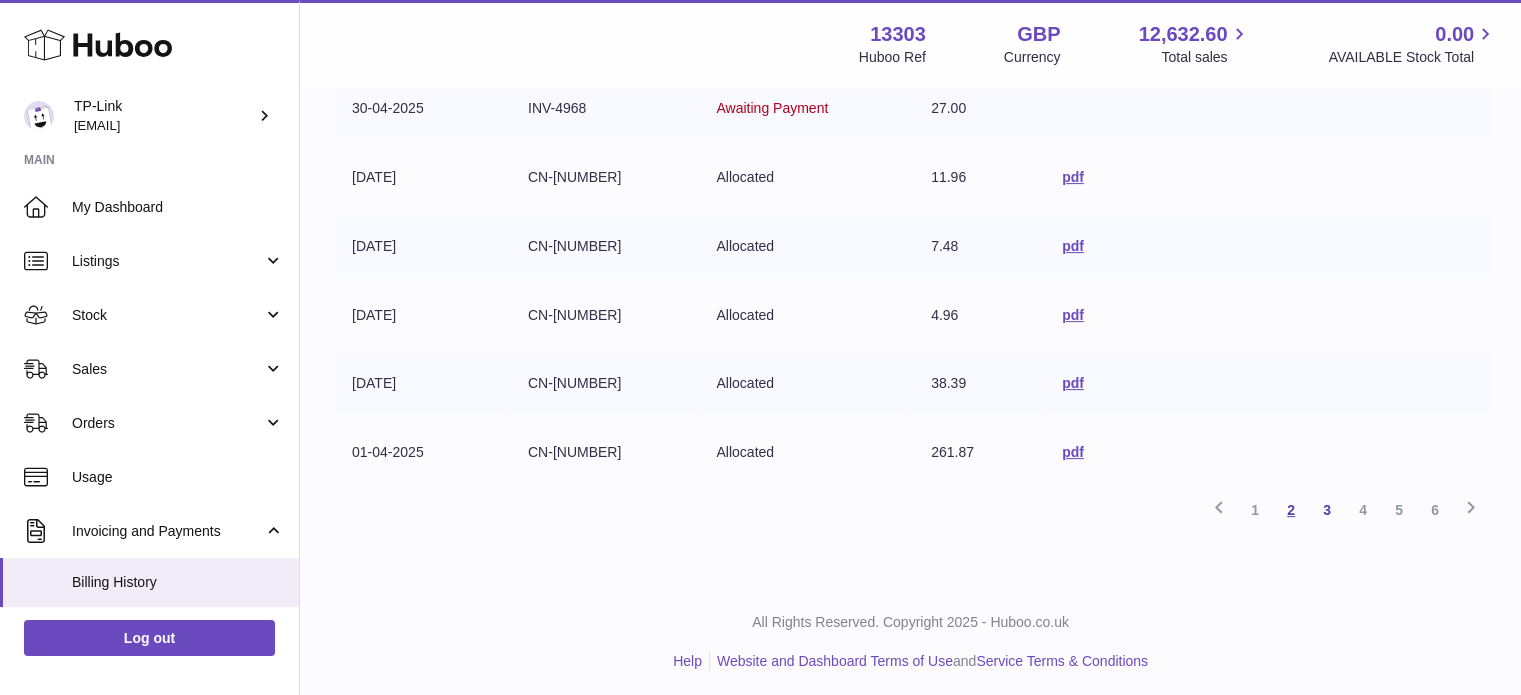 click on "2" at bounding box center [1291, 510] 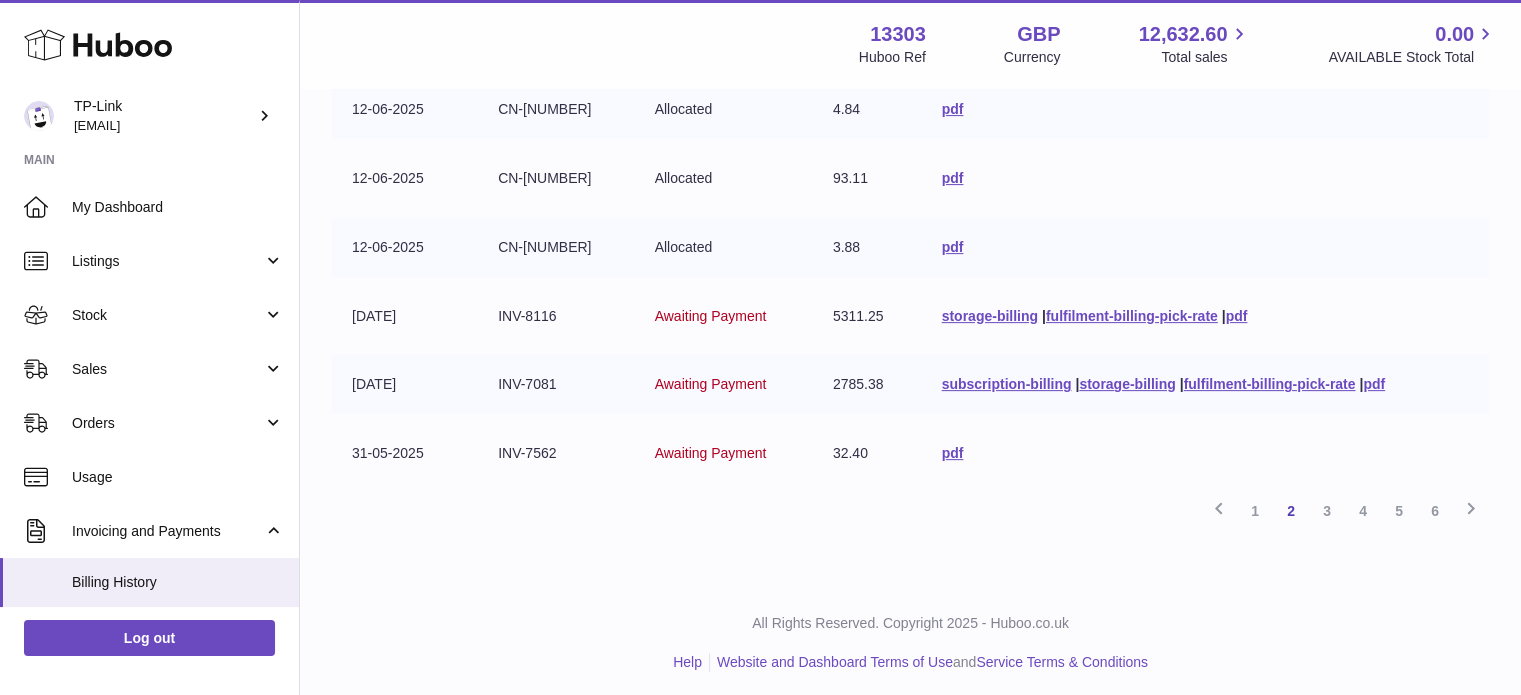 scroll, scrollTop: 600, scrollLeft: 0, axis: vertical 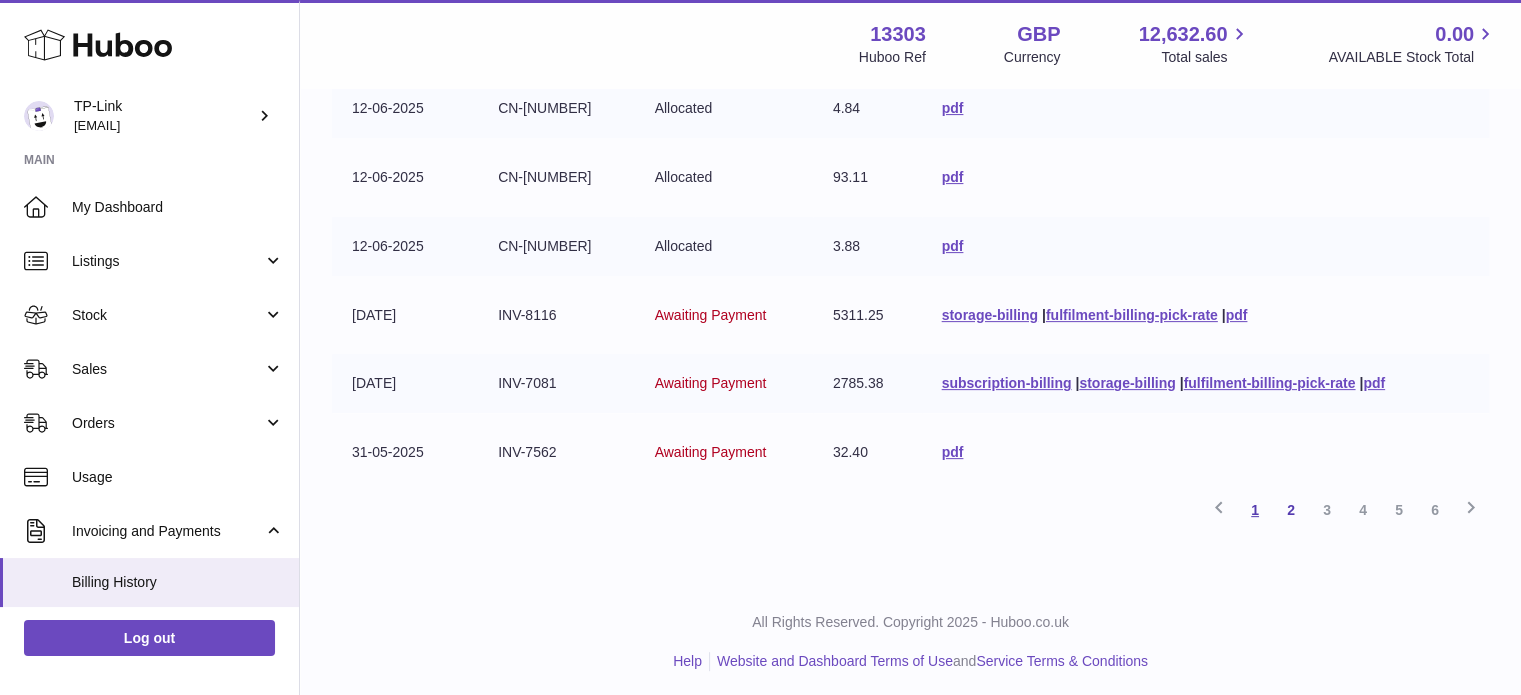 click on "1" at bounding box center (1255, 510) 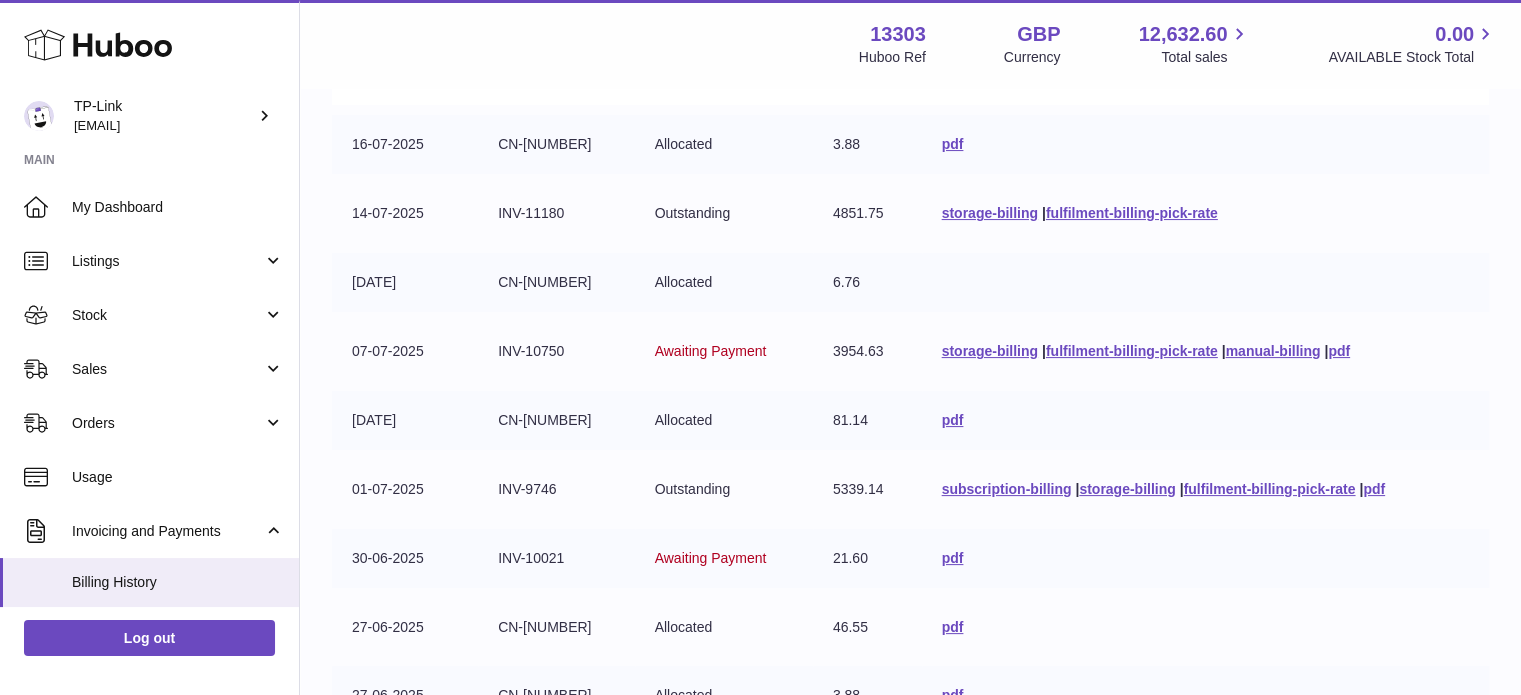 scroll, scrollTop: 300, scrollLeft: 0, axis: vertical 